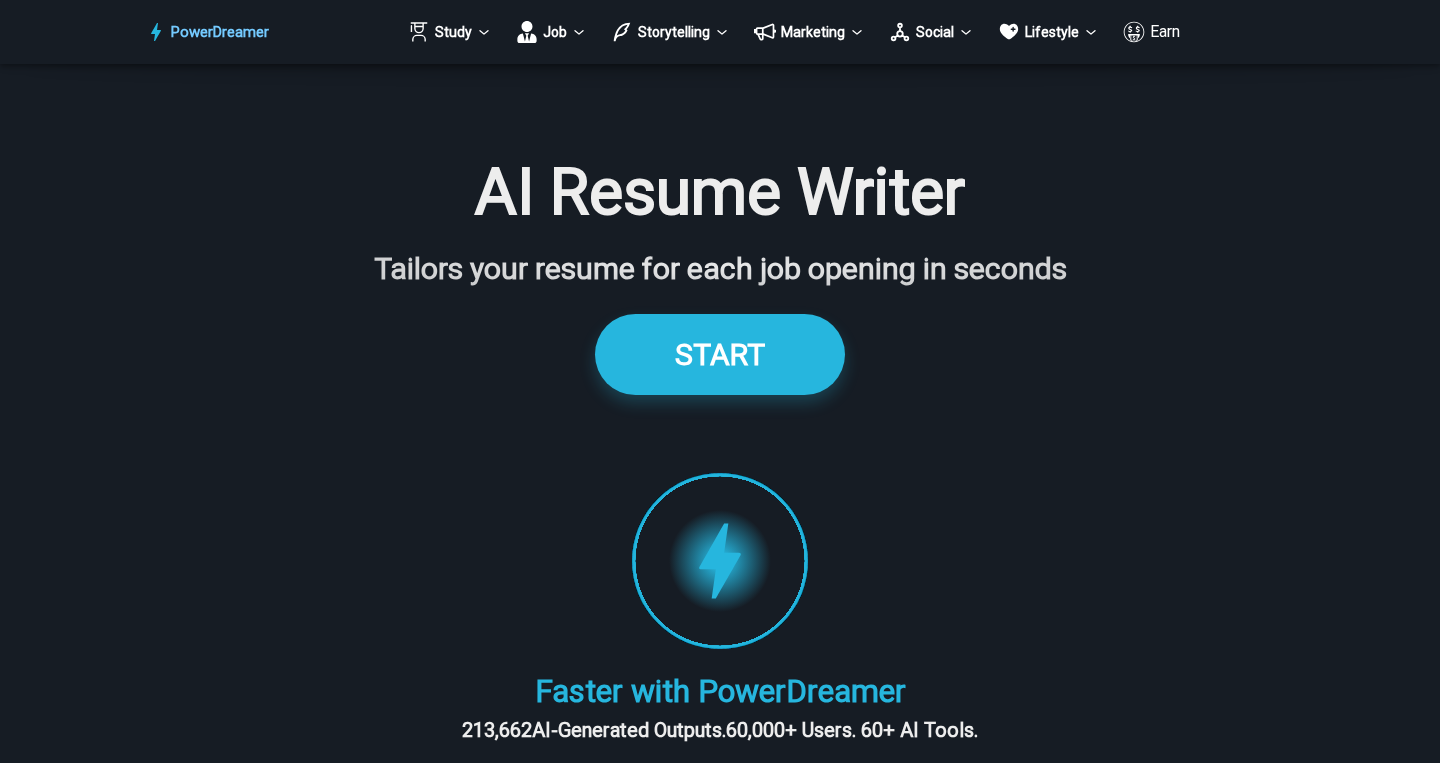 scroll, scrollTop: 1984, scrollLeft: 0, axis: vertical 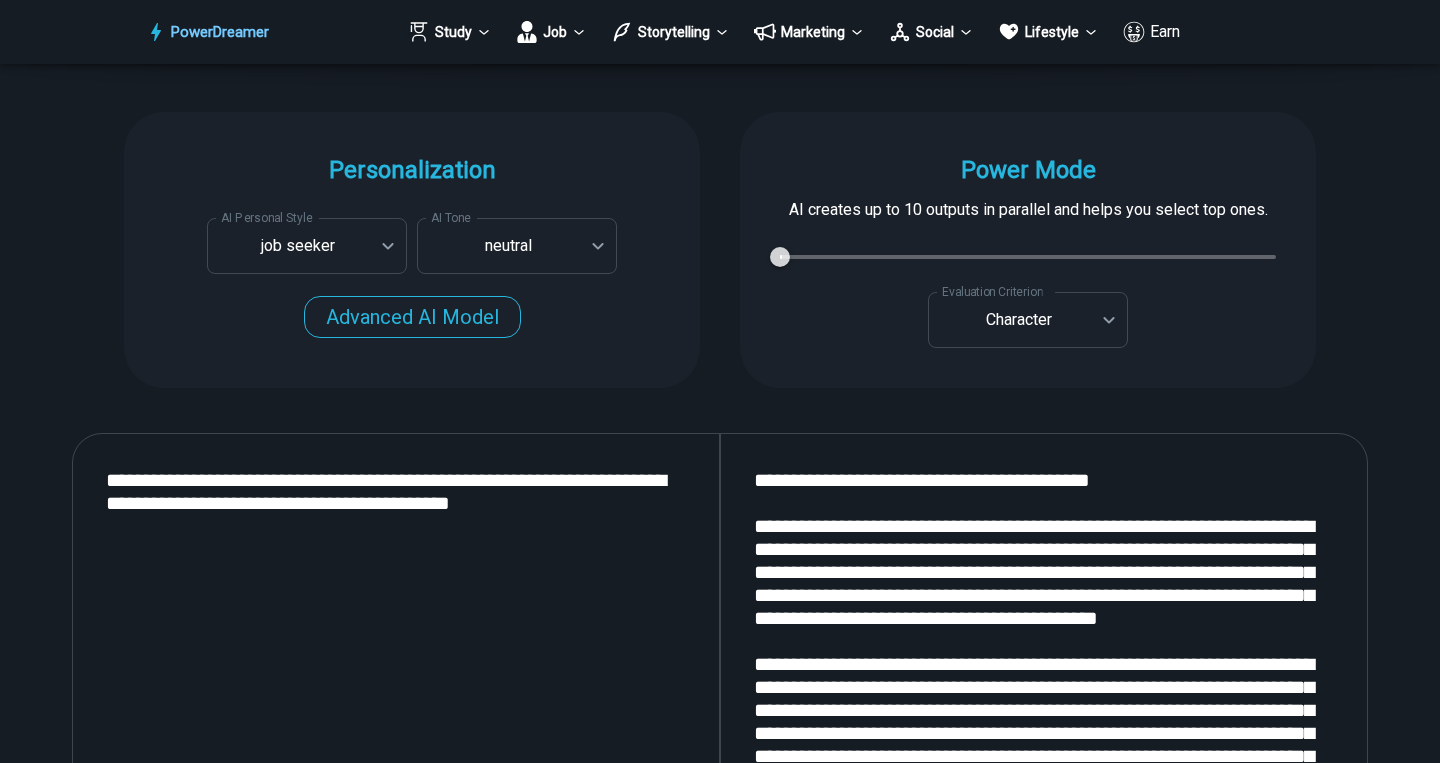 click on "**********" at bounding box center (396, 709) 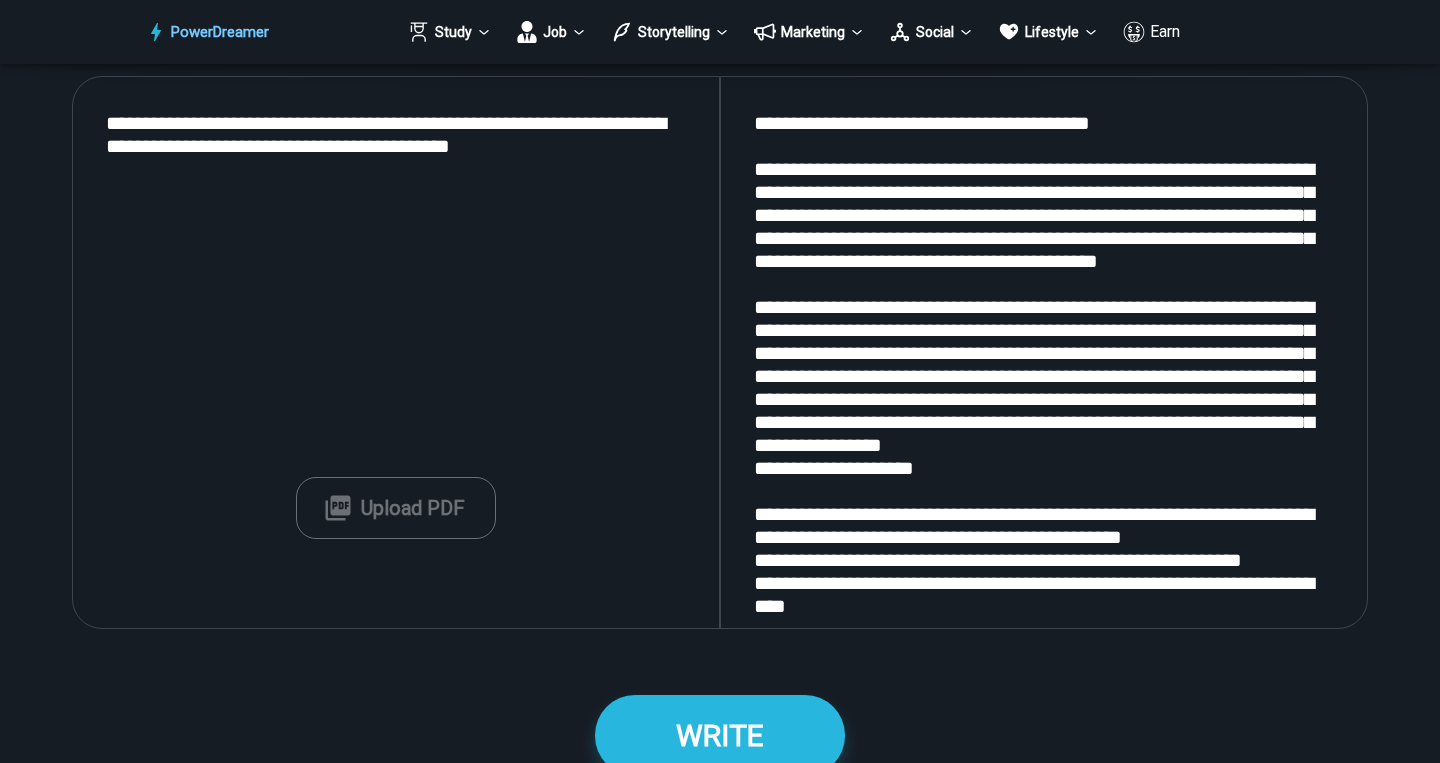 scroll, scrollTop: 2525, scrollLeft: 0, axis: vertical 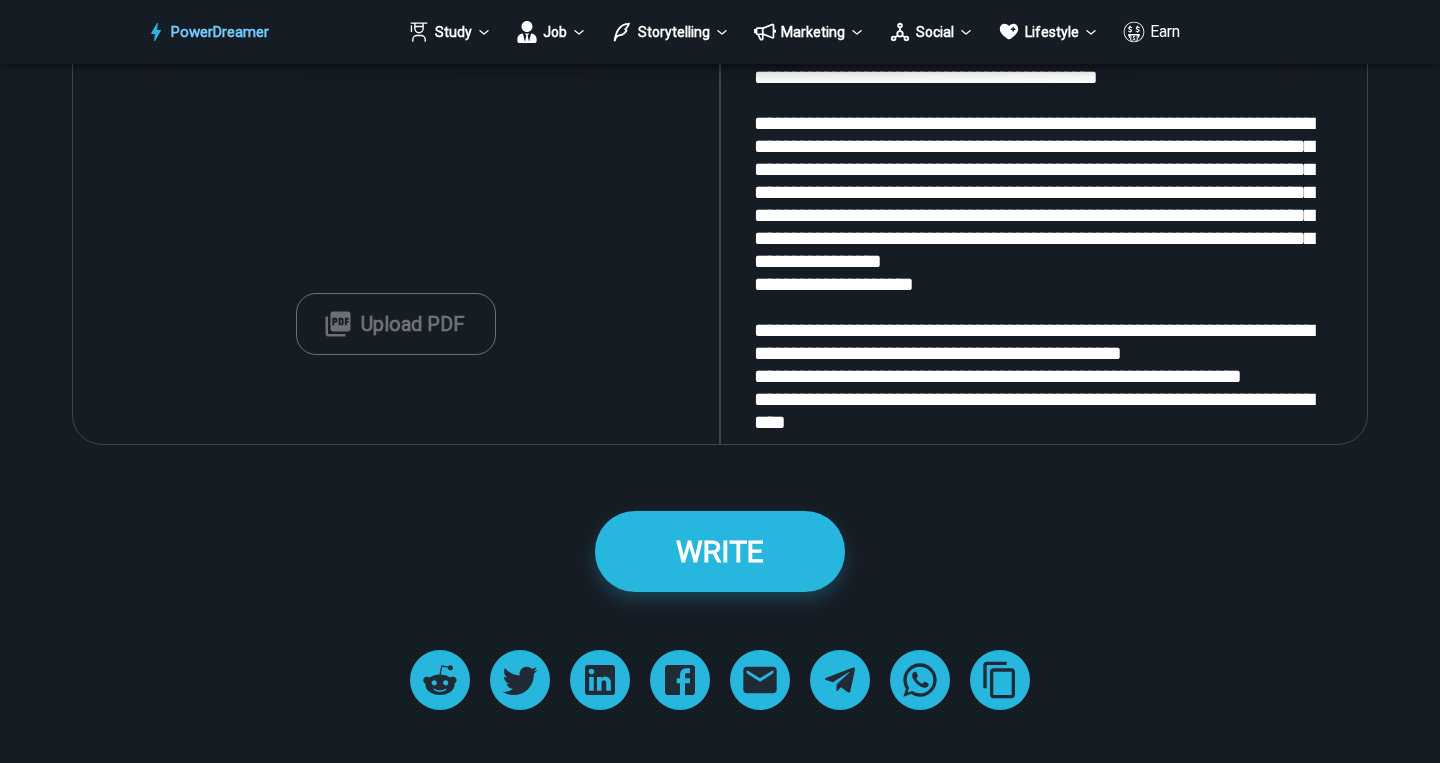 click on "Upload PDF" at bounding box center [396, 324] 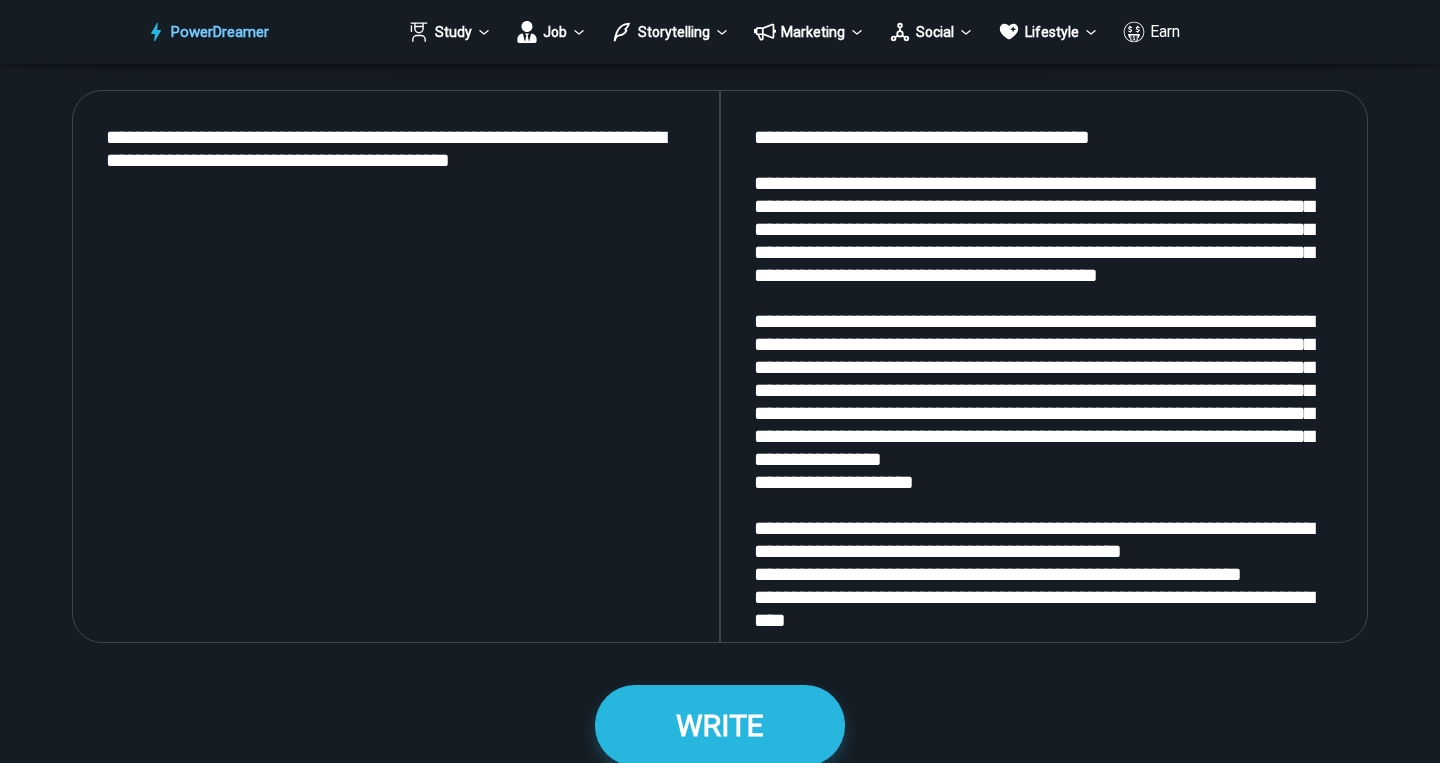 scroll, scrollTop: 2249, scrollLeft: 0, axis: vertical 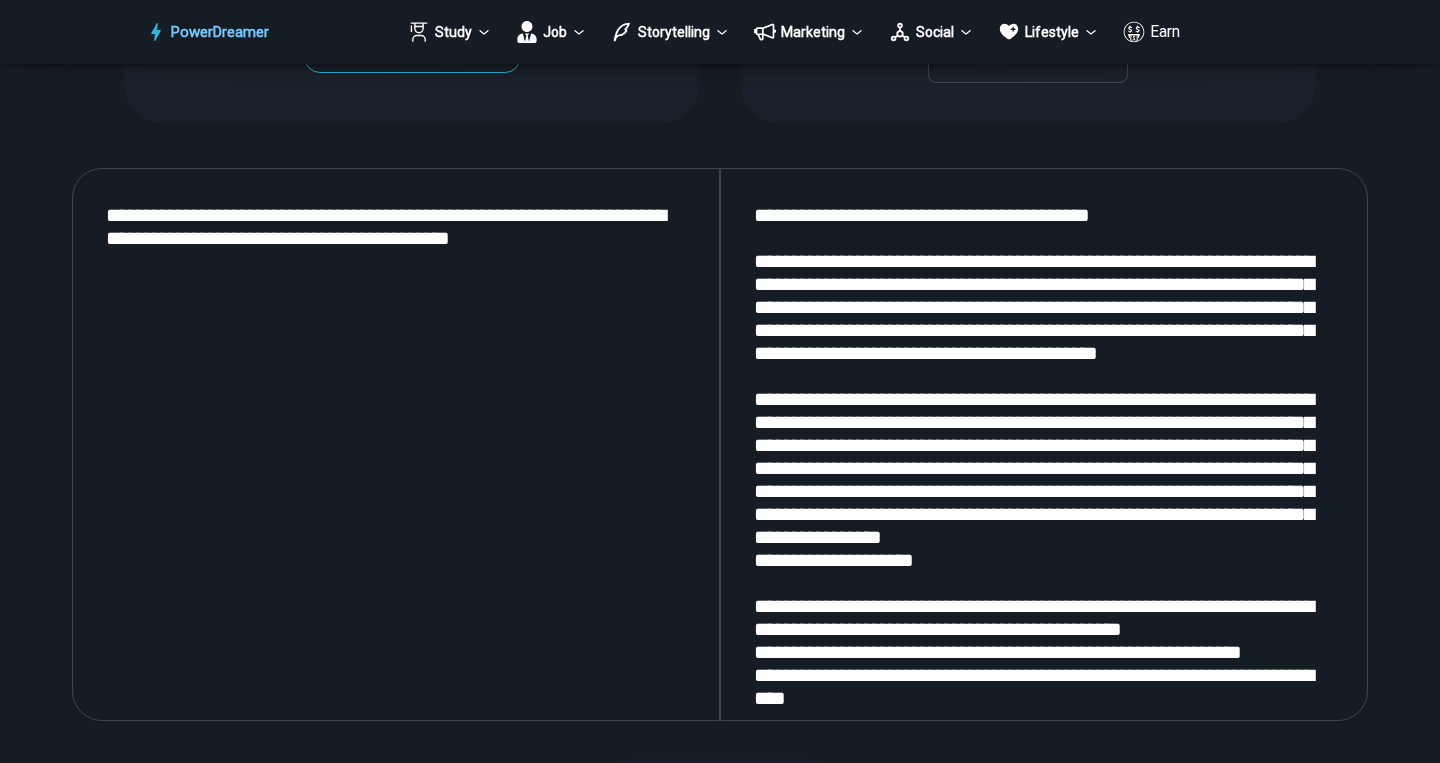 click at bounding box center [396, 444] 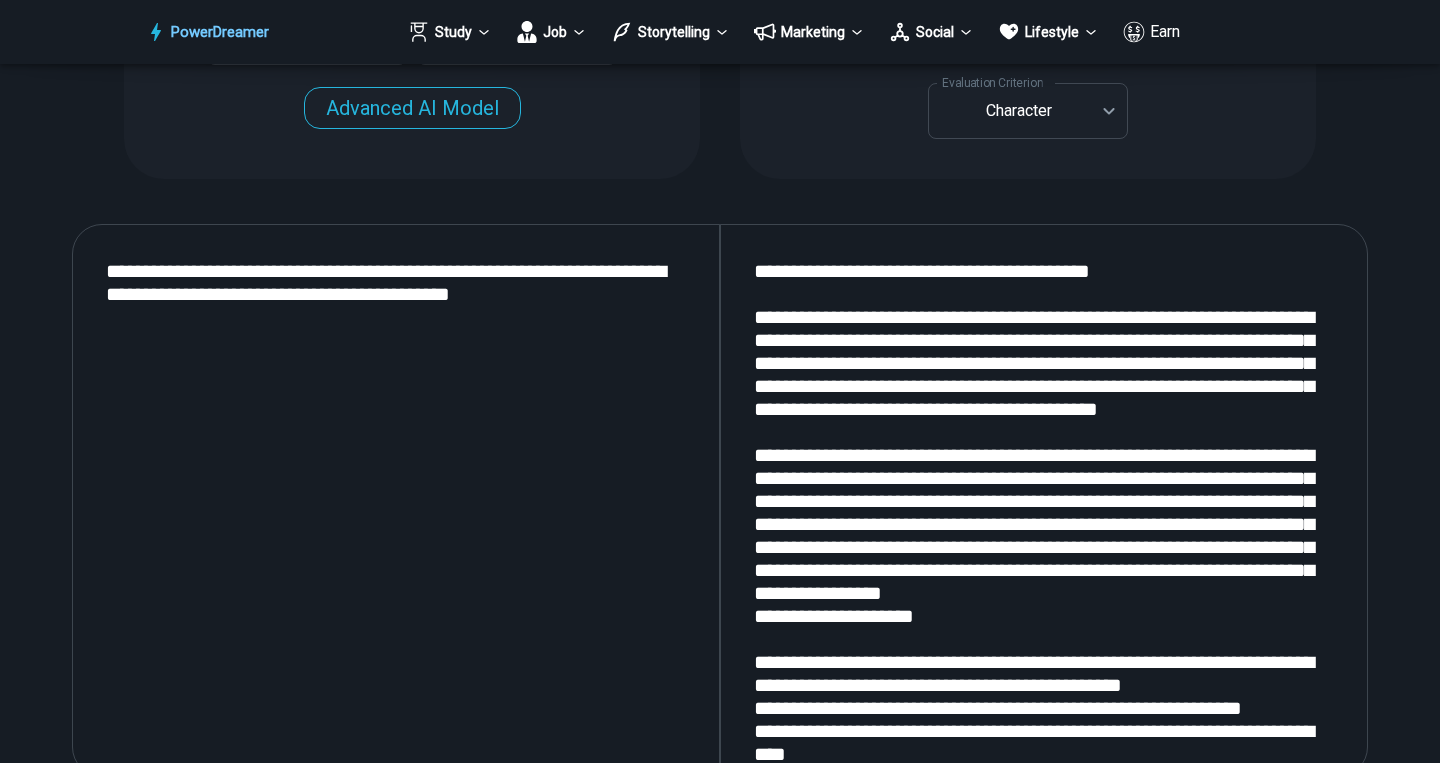 scroll, scrollTop: 1061, scrollLeft: 0, axis: vertical 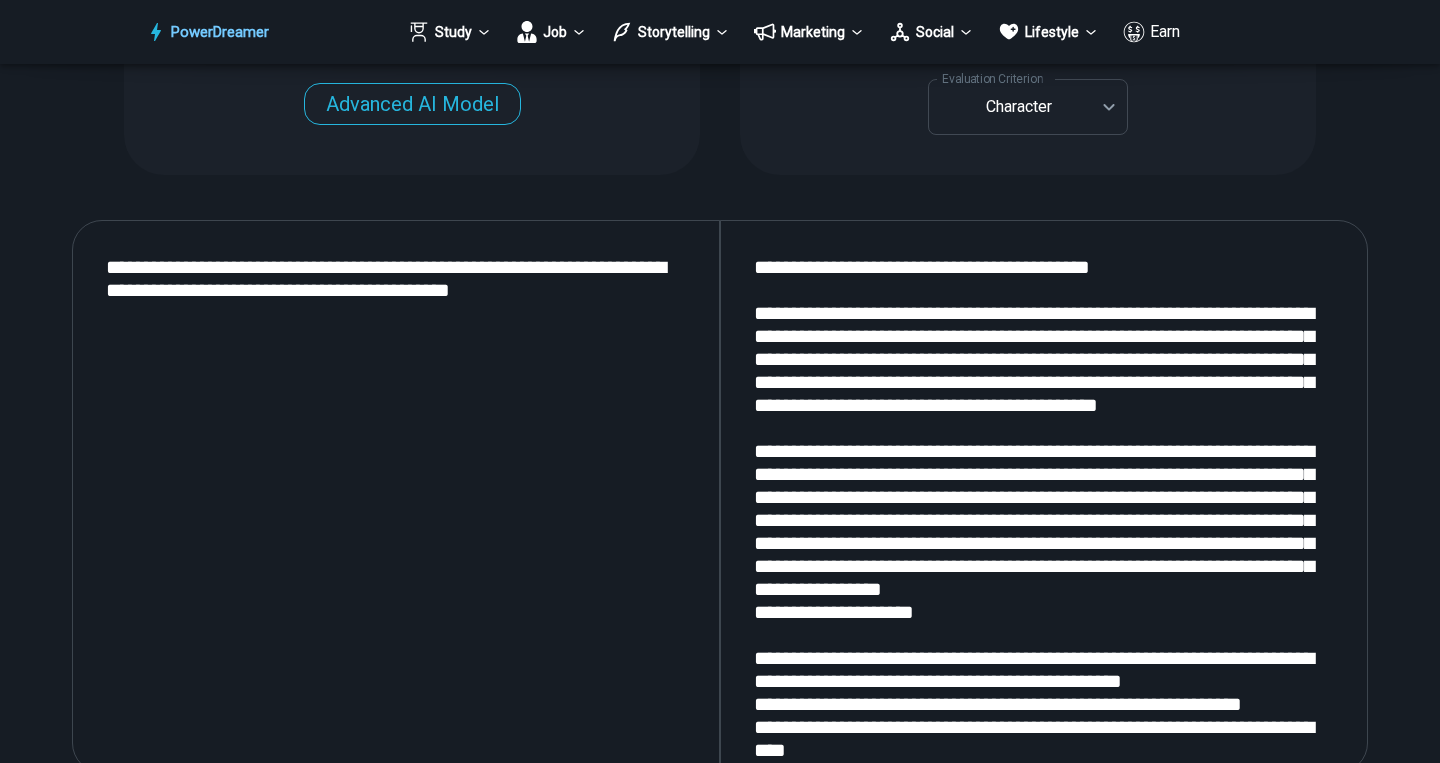 click at bounding box center (396, 496) 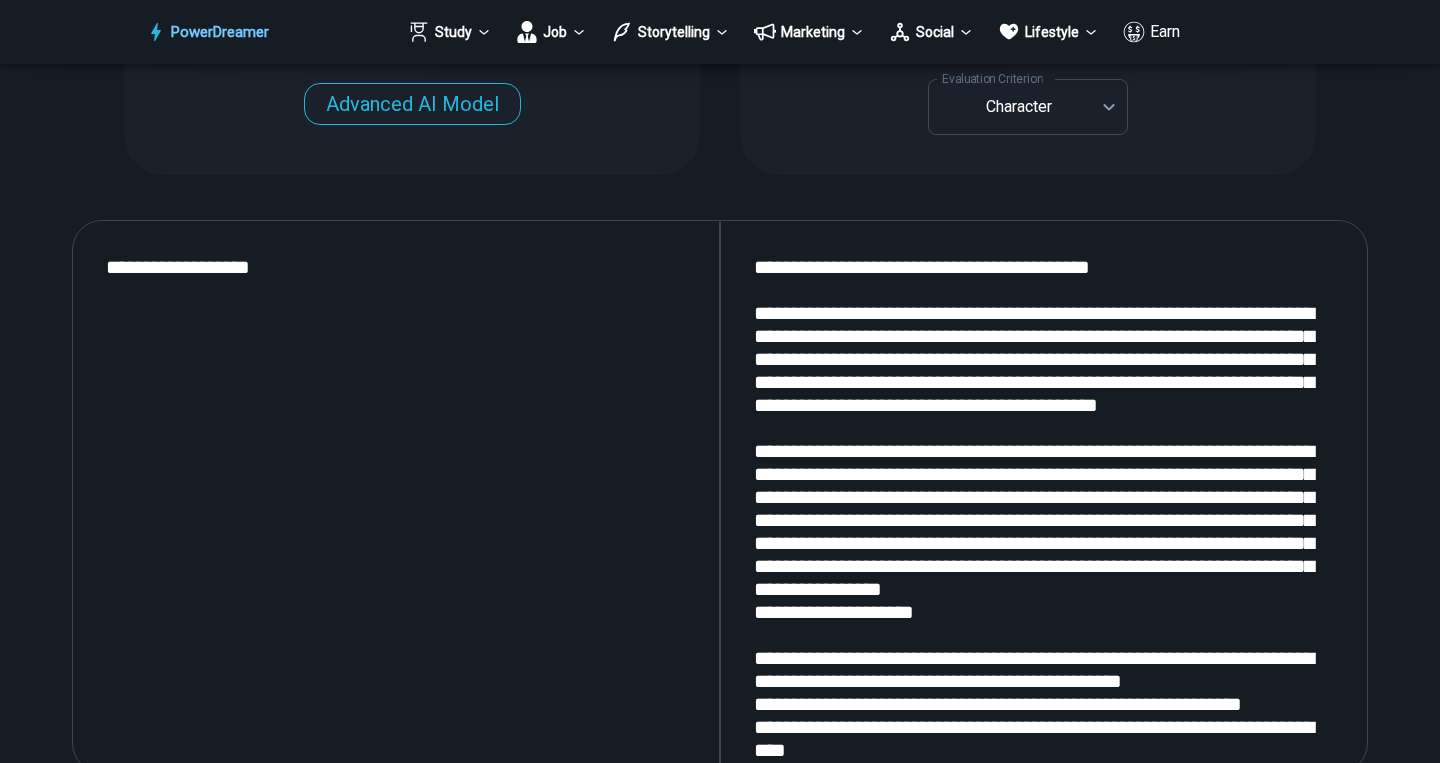 paste on "**********" 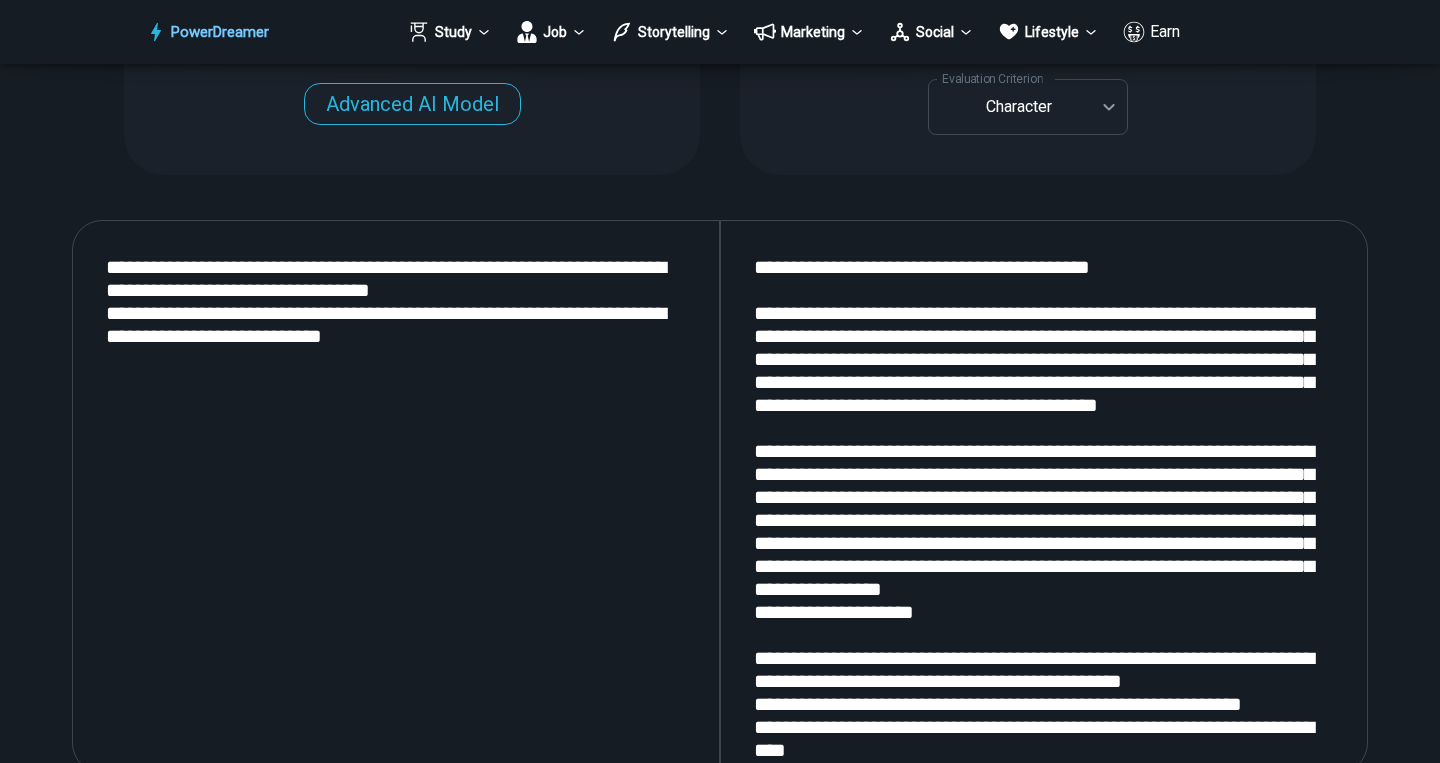 click on "**********" at bounding box center [396, 496] 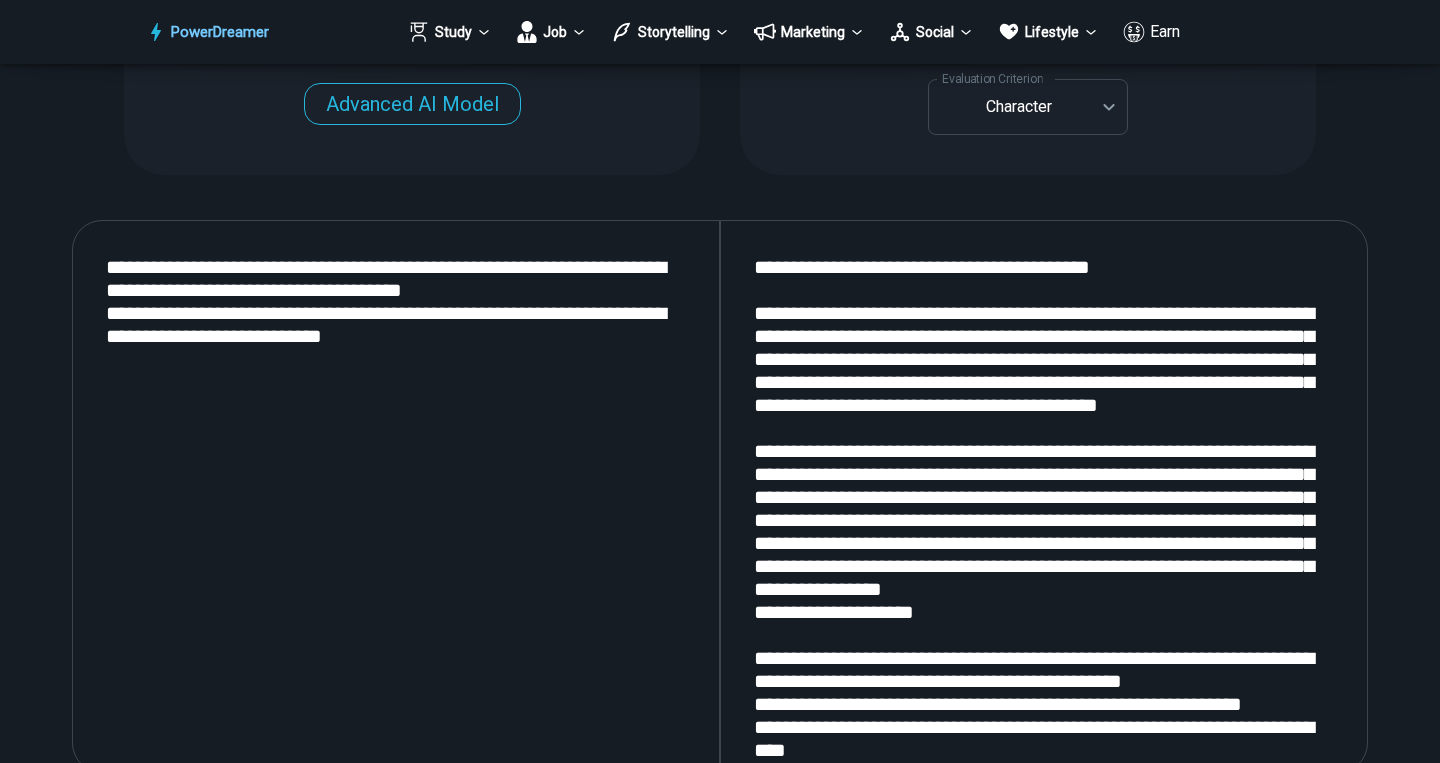 click on "**********" at bounding box center (396, 496) 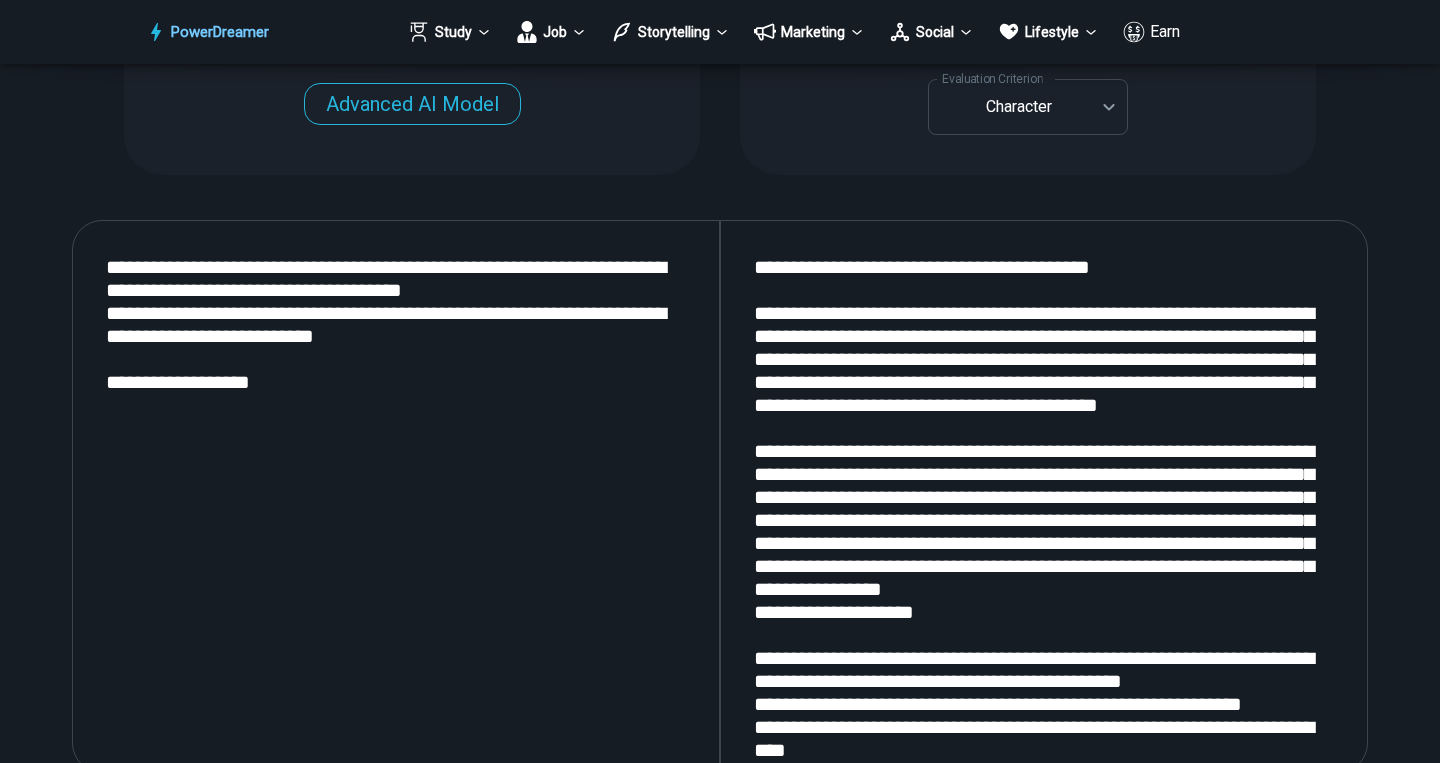 click on "**********" at bounding box center [396, 496] 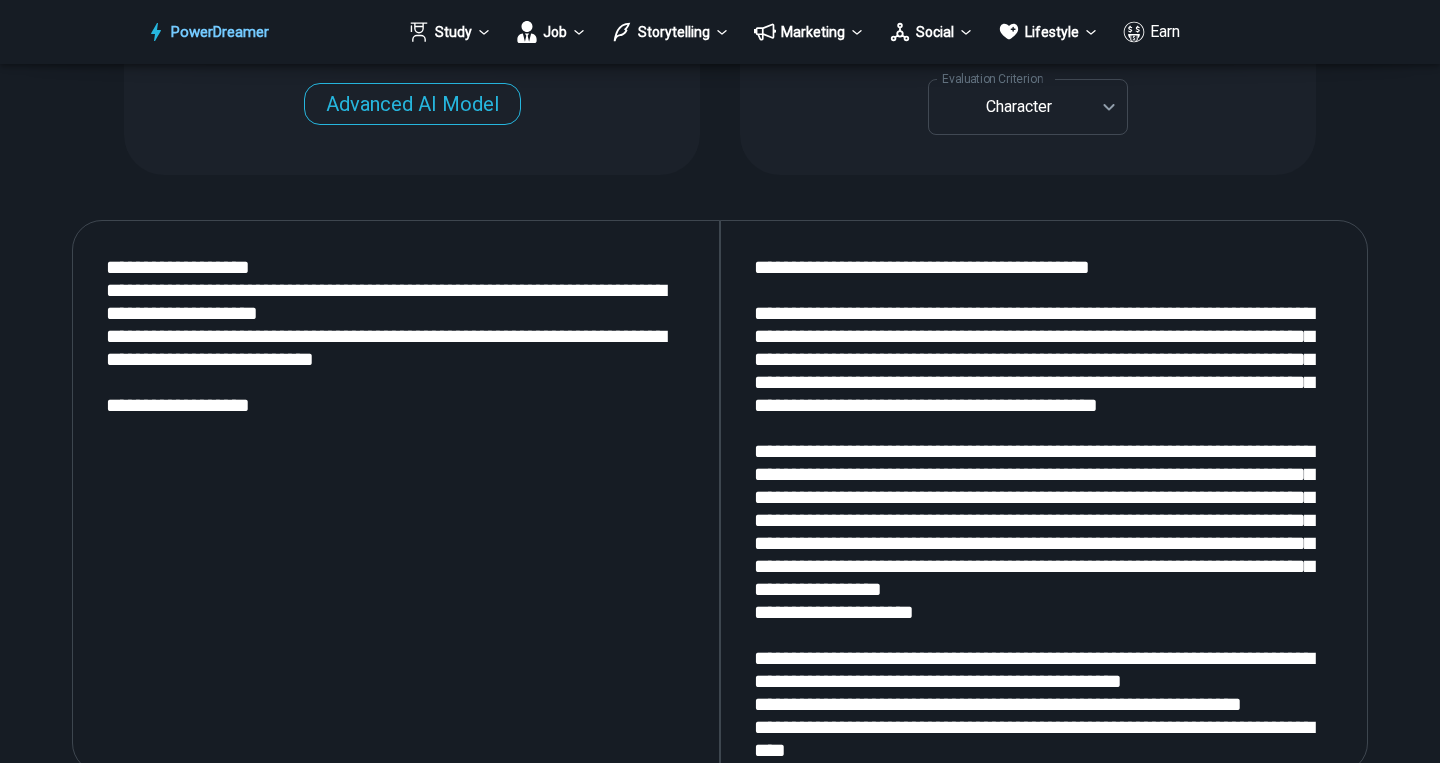 click on "**********" at bounding box center (396, 496) 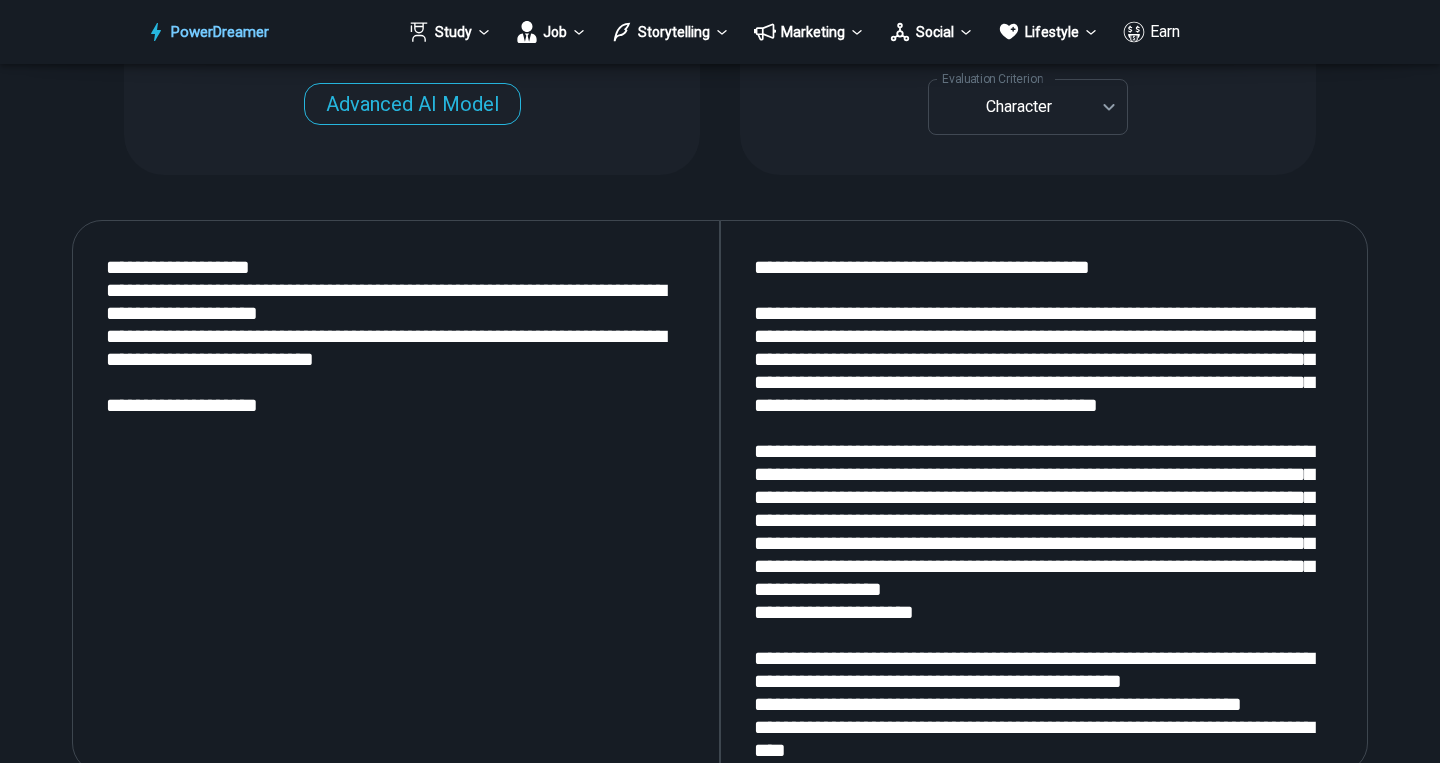 paste on "**********" 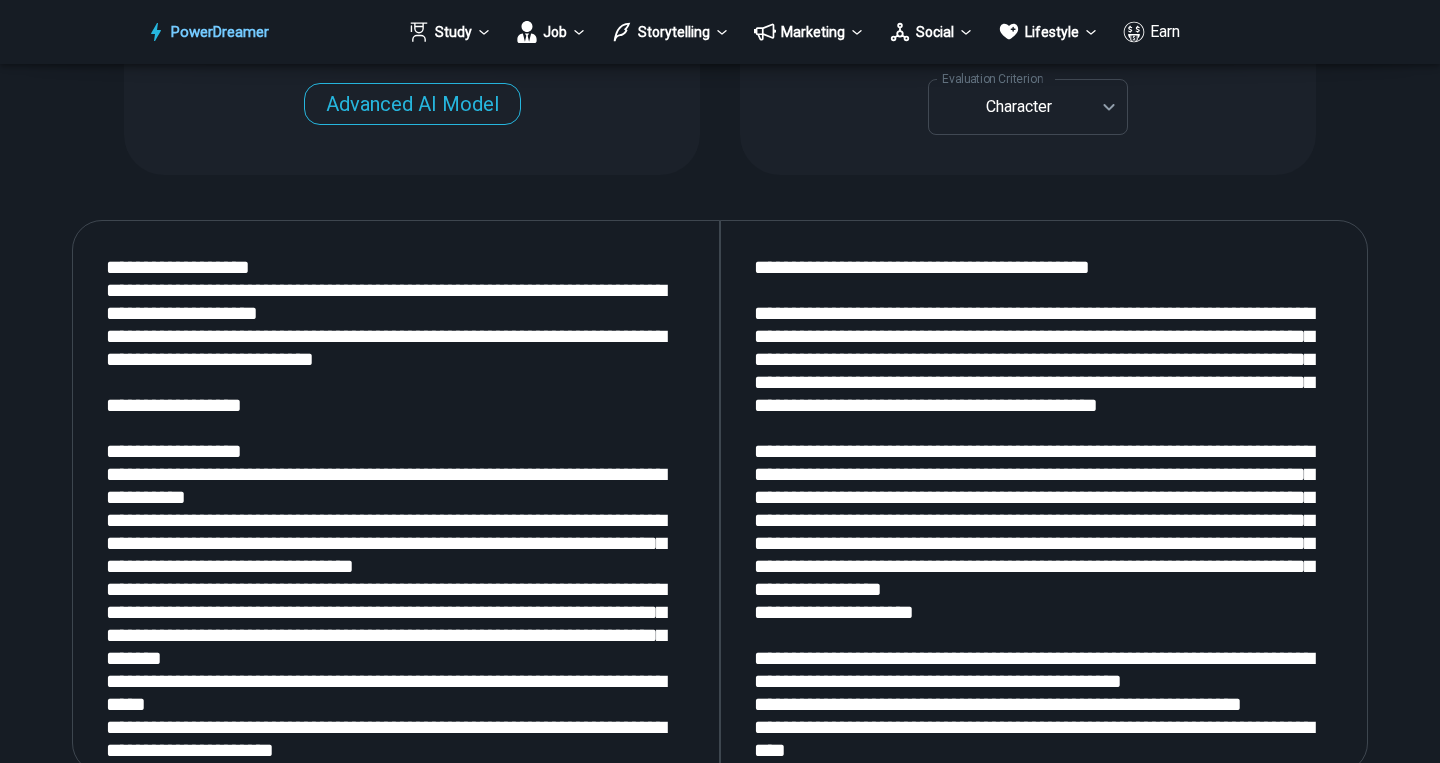 scroll, scrollTop: 75, scrollLeft: 0, axis: vertical 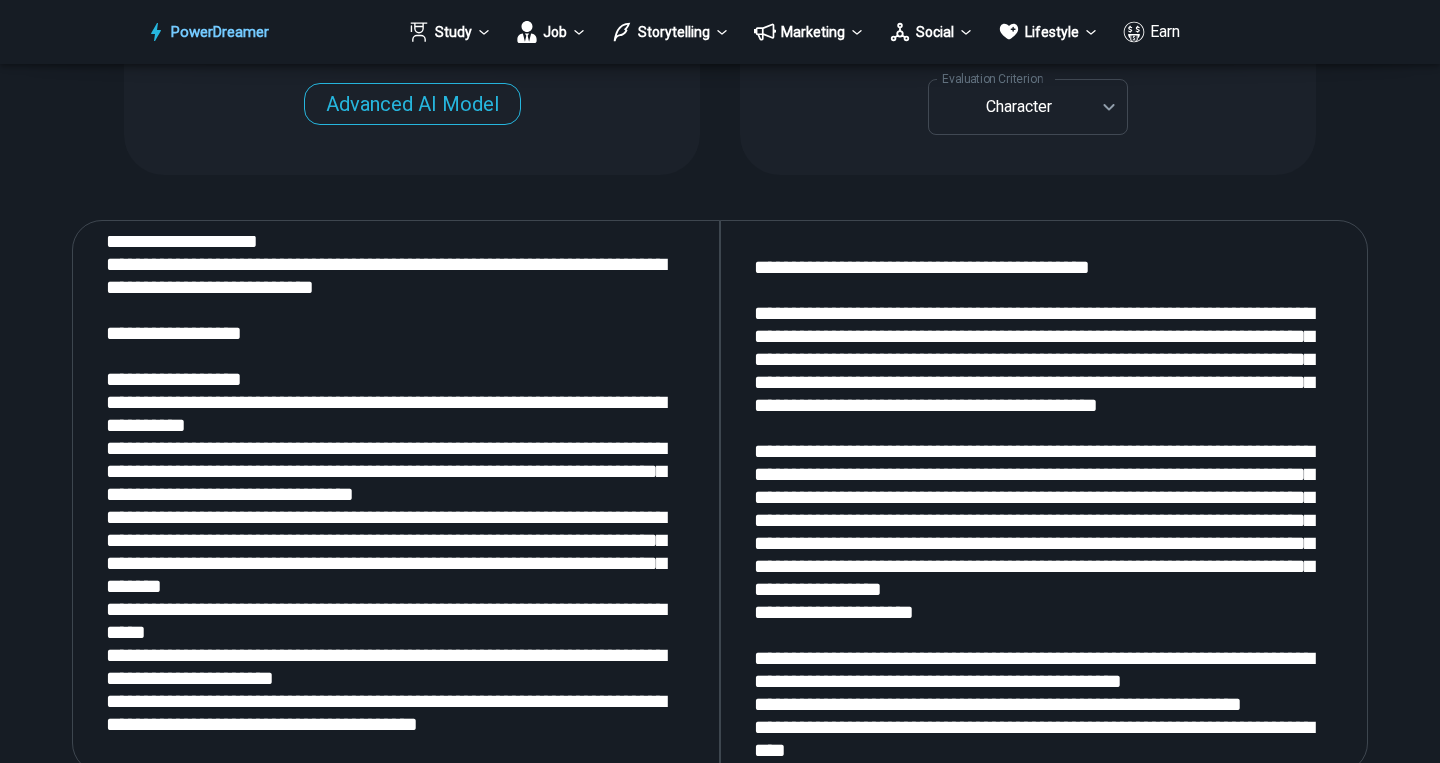 click on "**********" at bounding box center (396, 496) 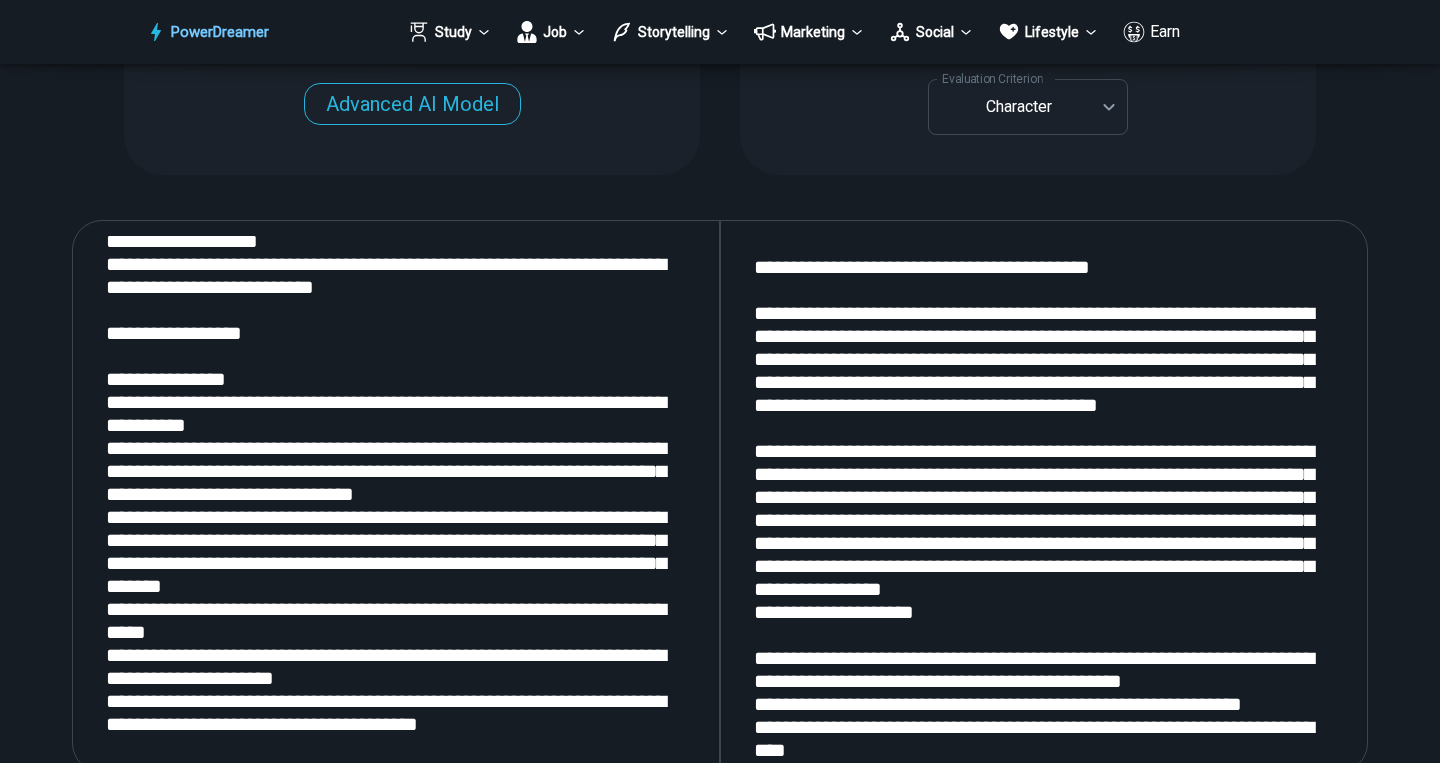click on "**********" at bounding box center [396, 496] 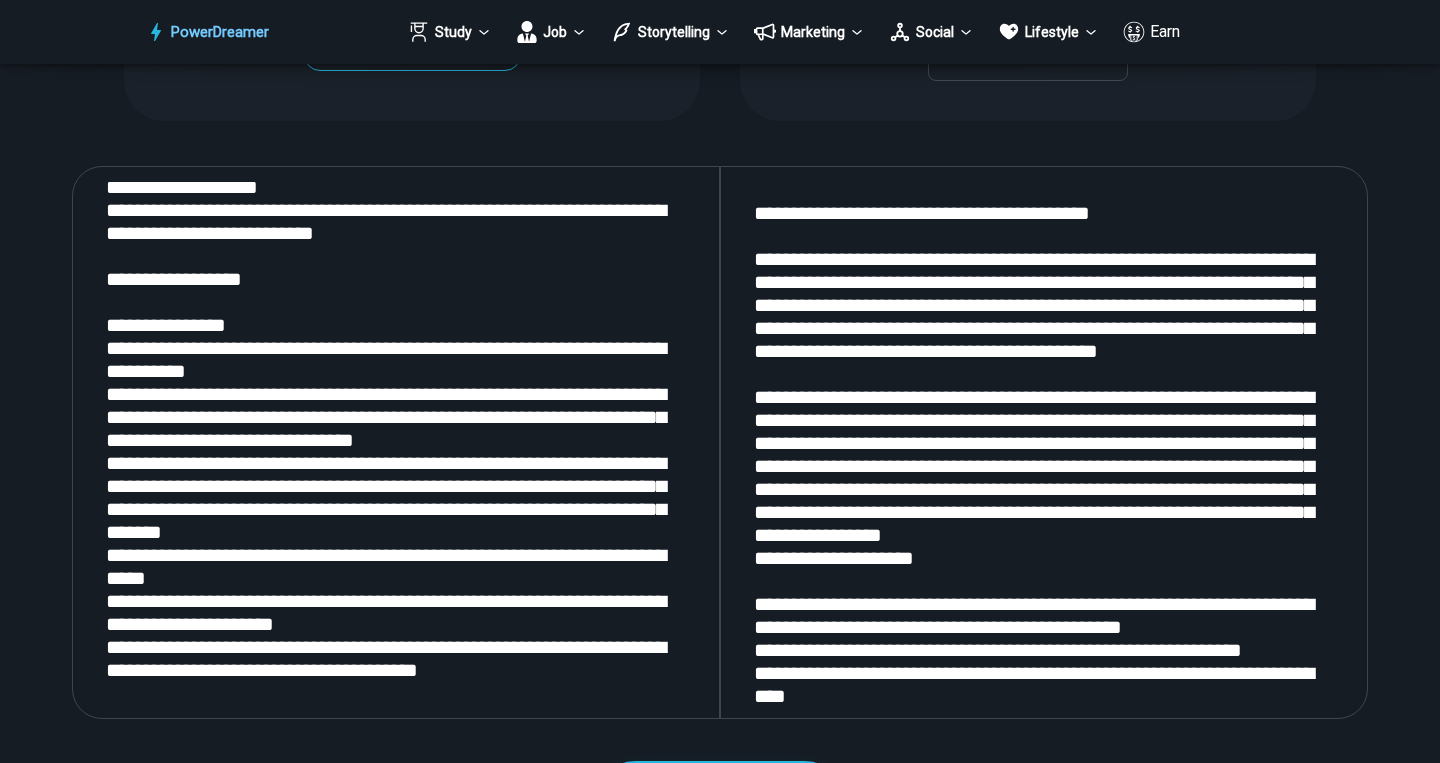 click on "**********" at bounding box center (396, 442) 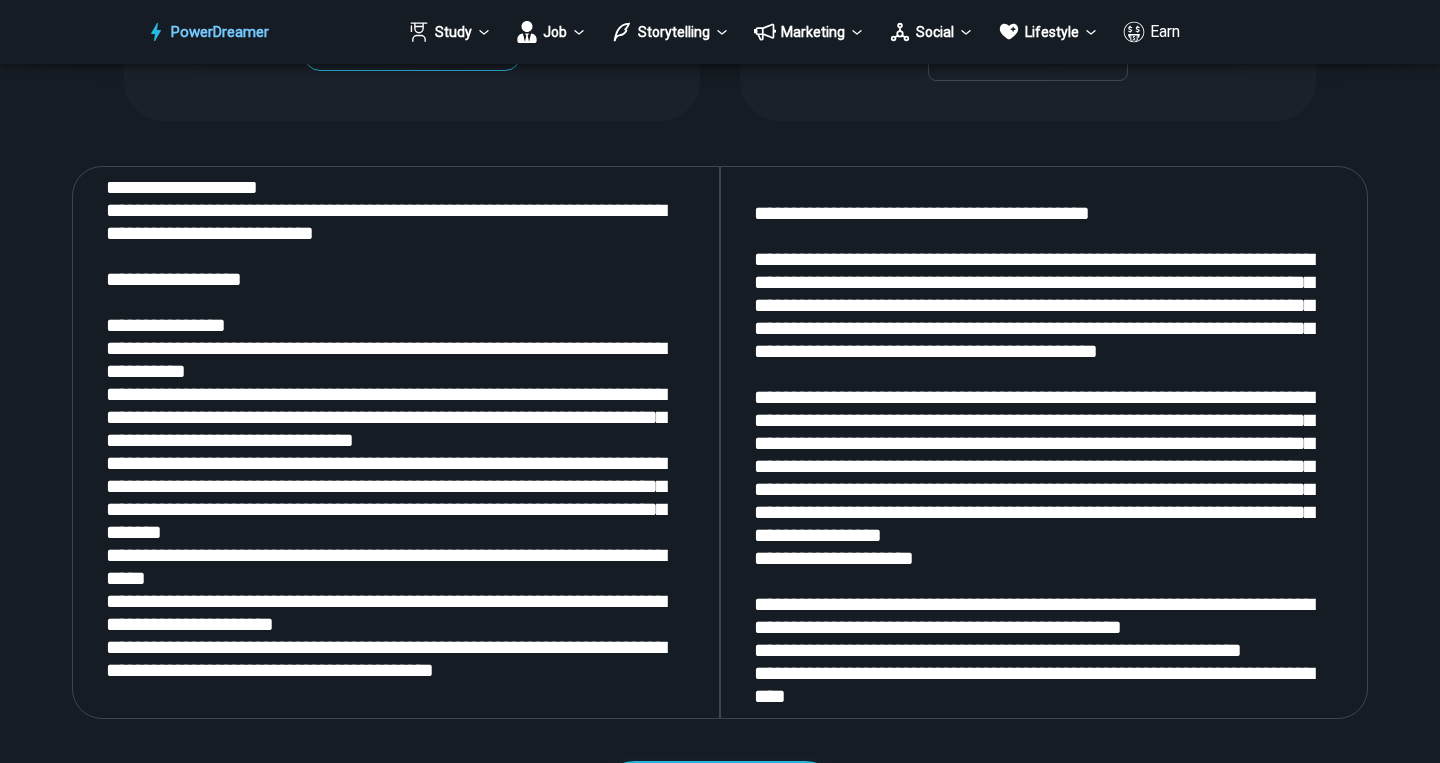 scroll, scrollTop: 121, scrollLeft: 0, axis: vertical 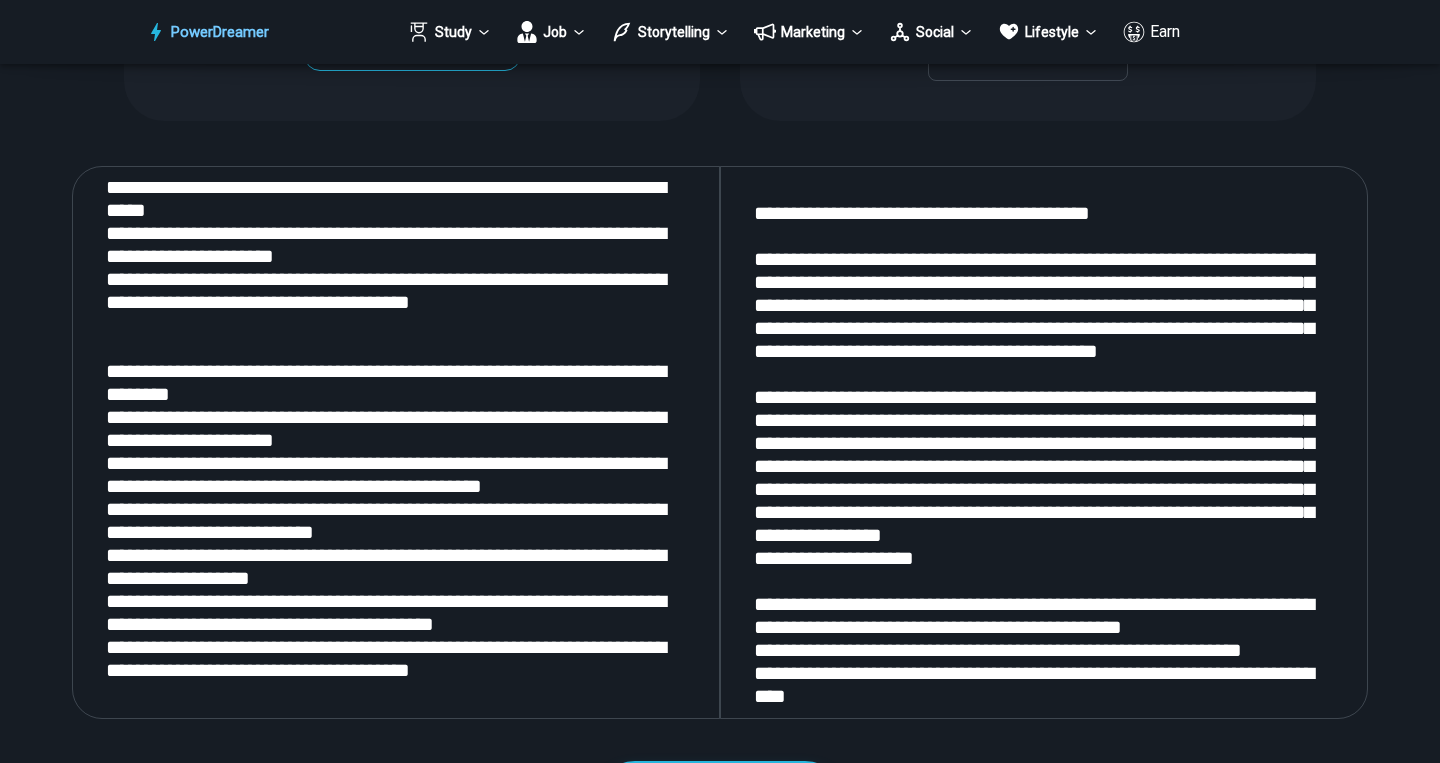 paste on "**********" 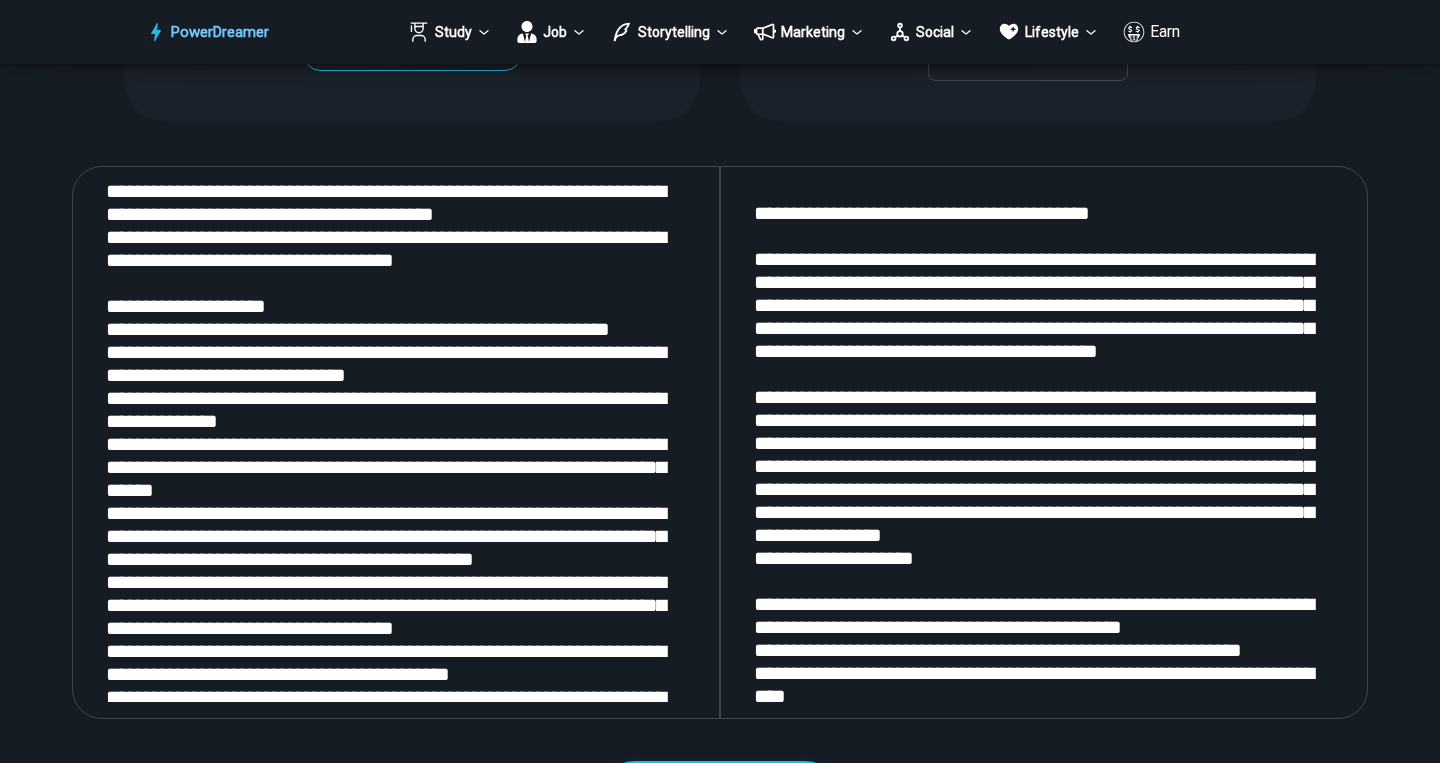 scroll, scrollTop: 827, scrollLeft: 0, axis: vertical 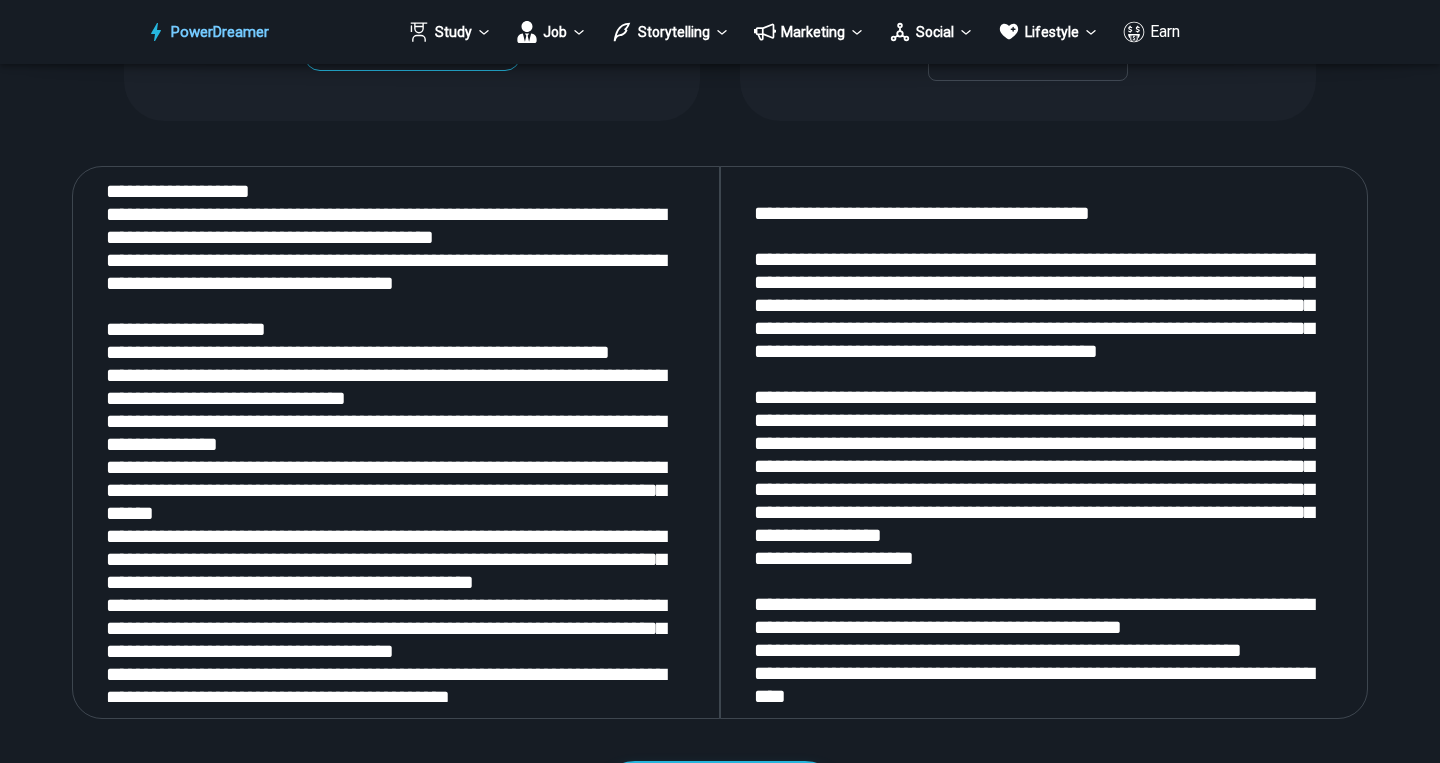 click at bounding box center [396, 442] 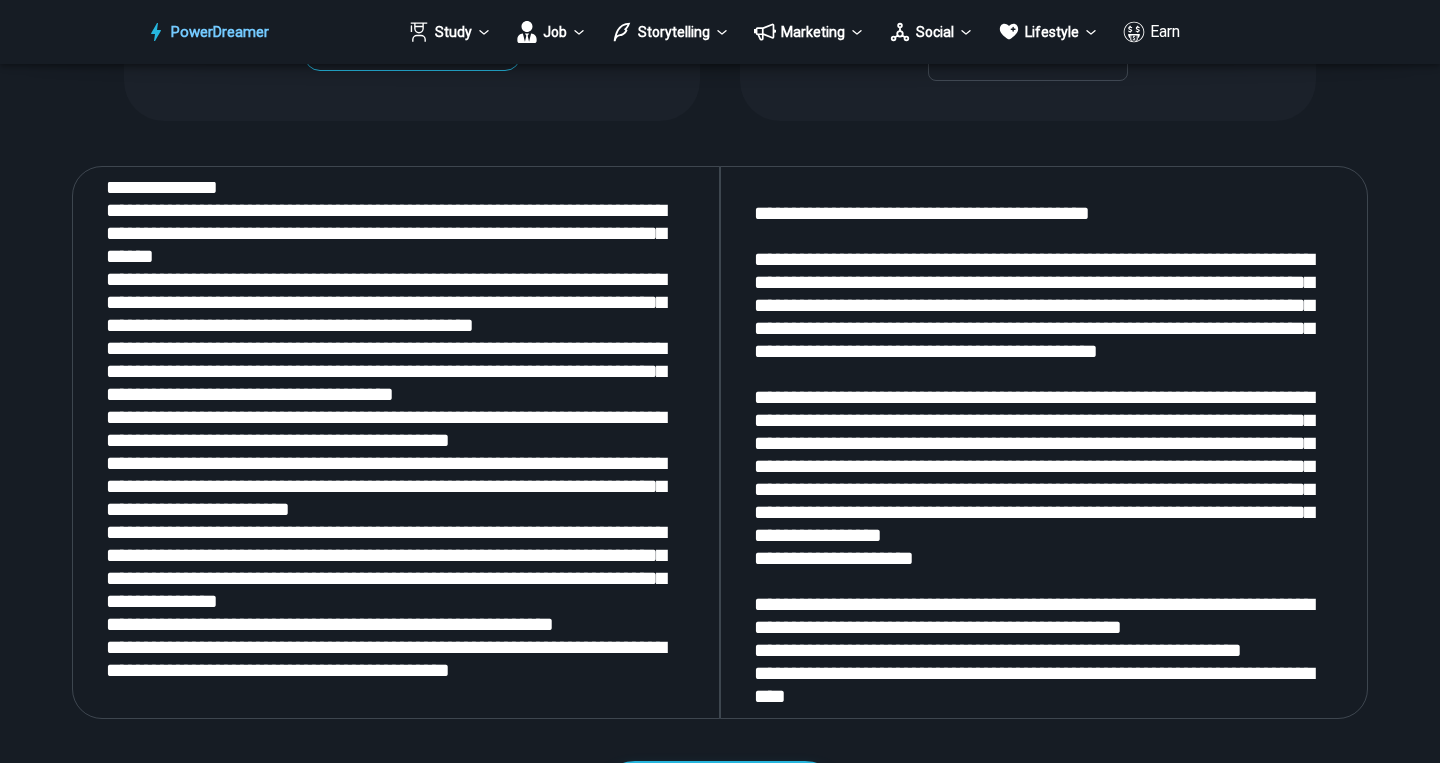 scroll, scrollTop: 1153, scrollLeft: 0, axis: vertical 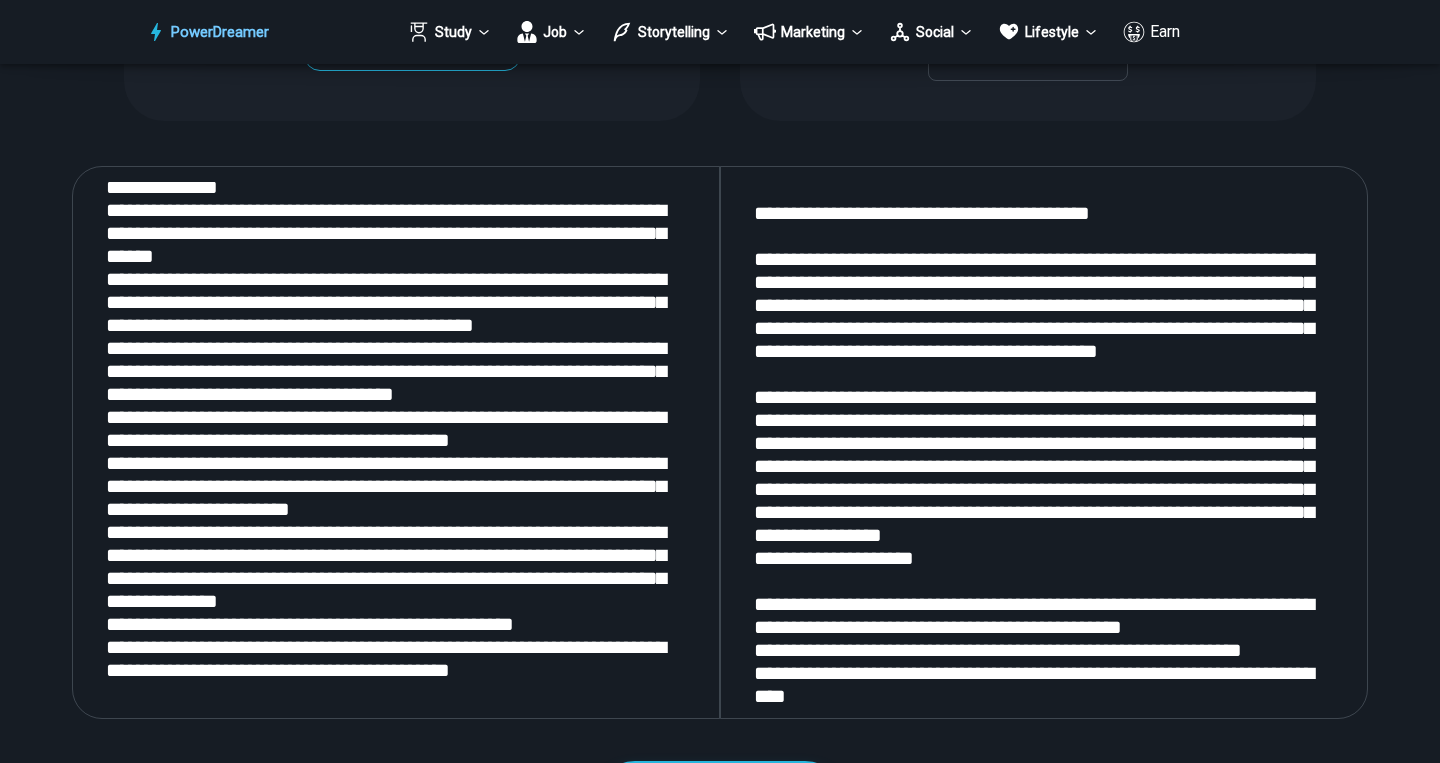 click at bounding box center [396, 442] 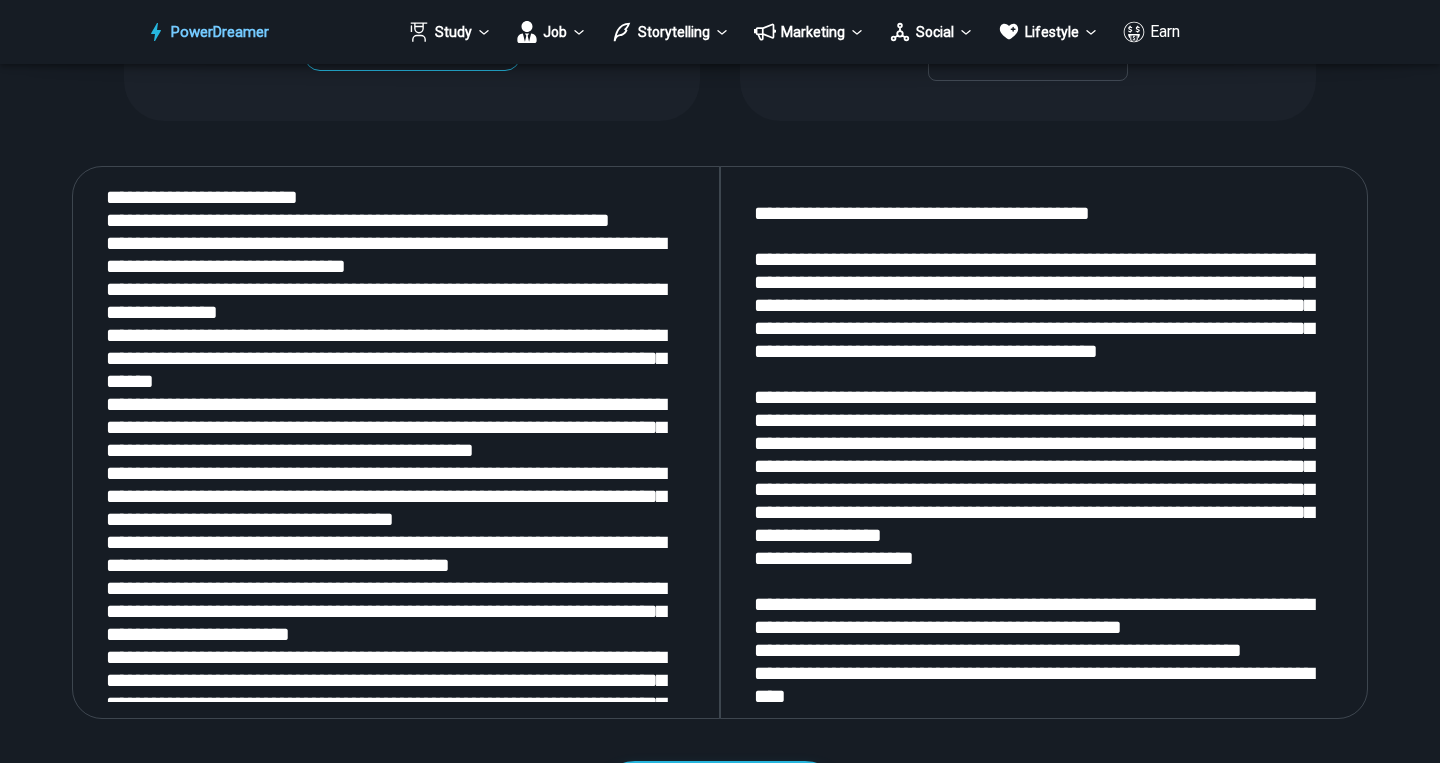 scroll, scrollTop: 936, scrollLeft: 0, axis: vertical 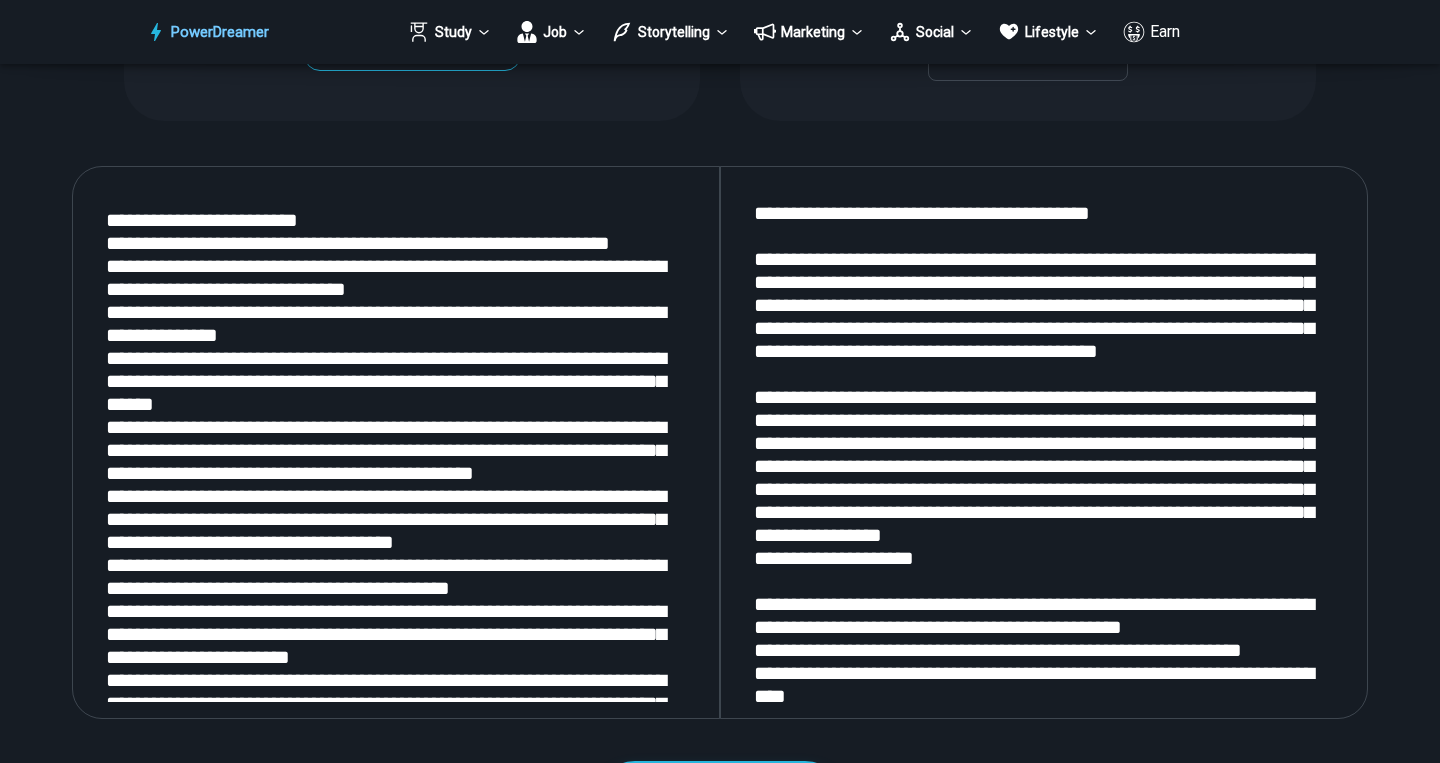 click at bounding box center [396, 442] 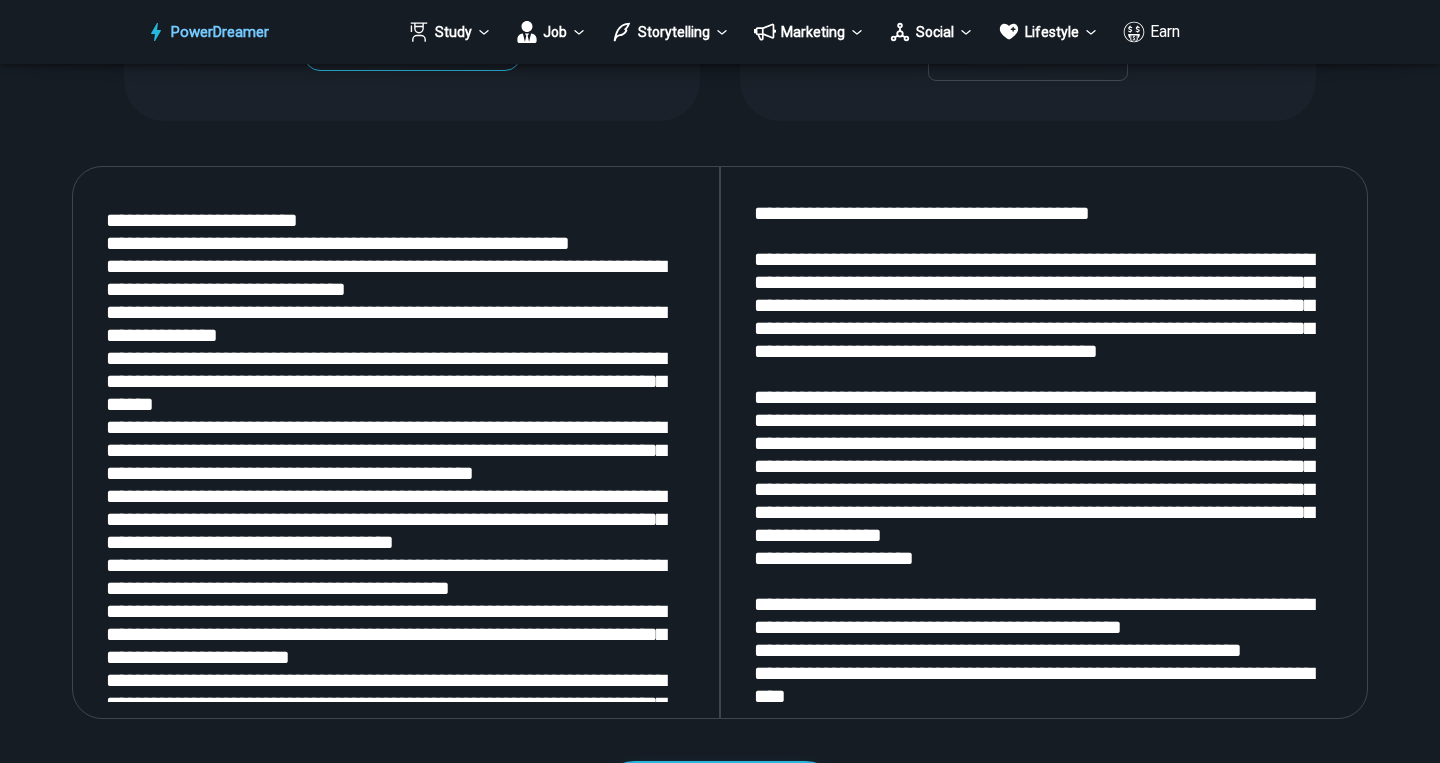 click at bounding box center (396, 442) 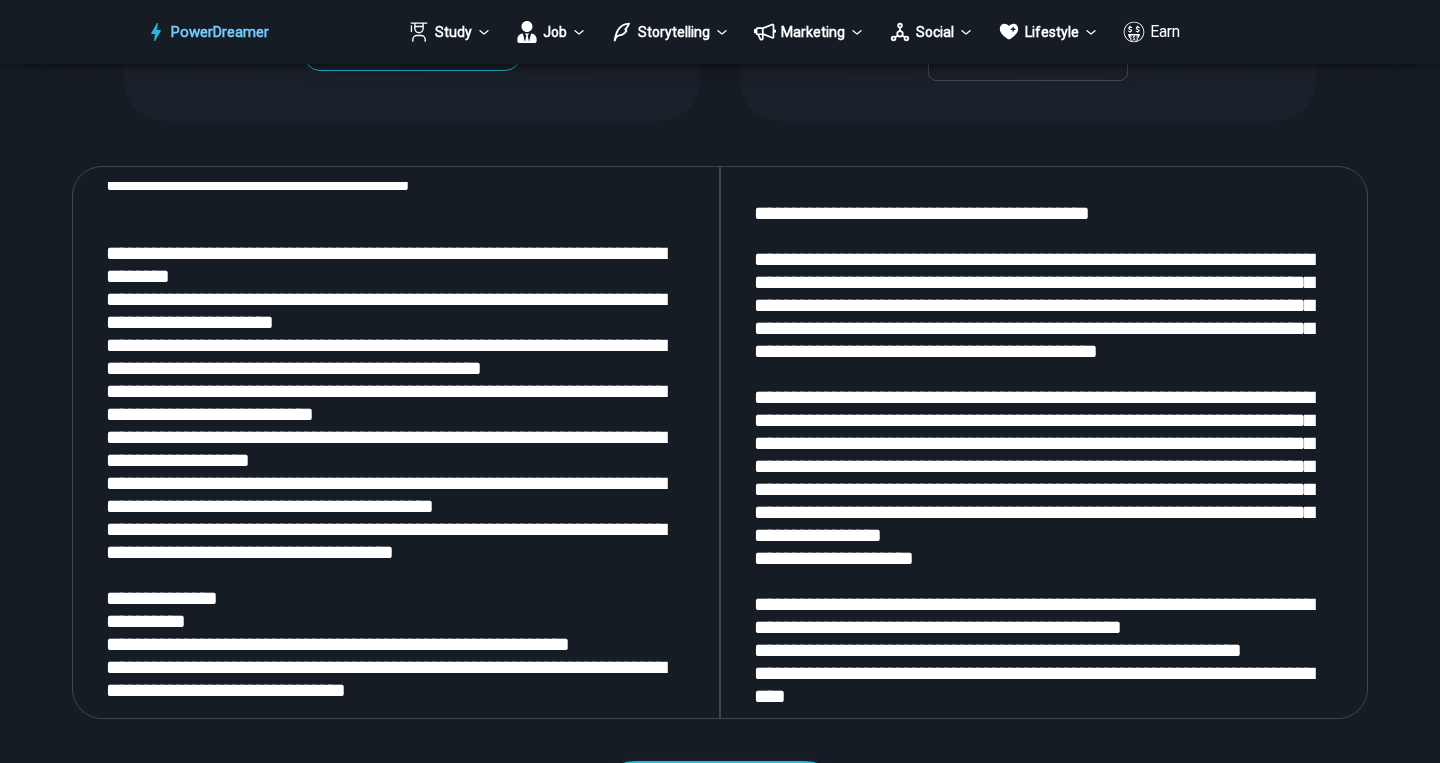 scroll, scrollTop: 554, scrollLeft: 0, axis: vertical 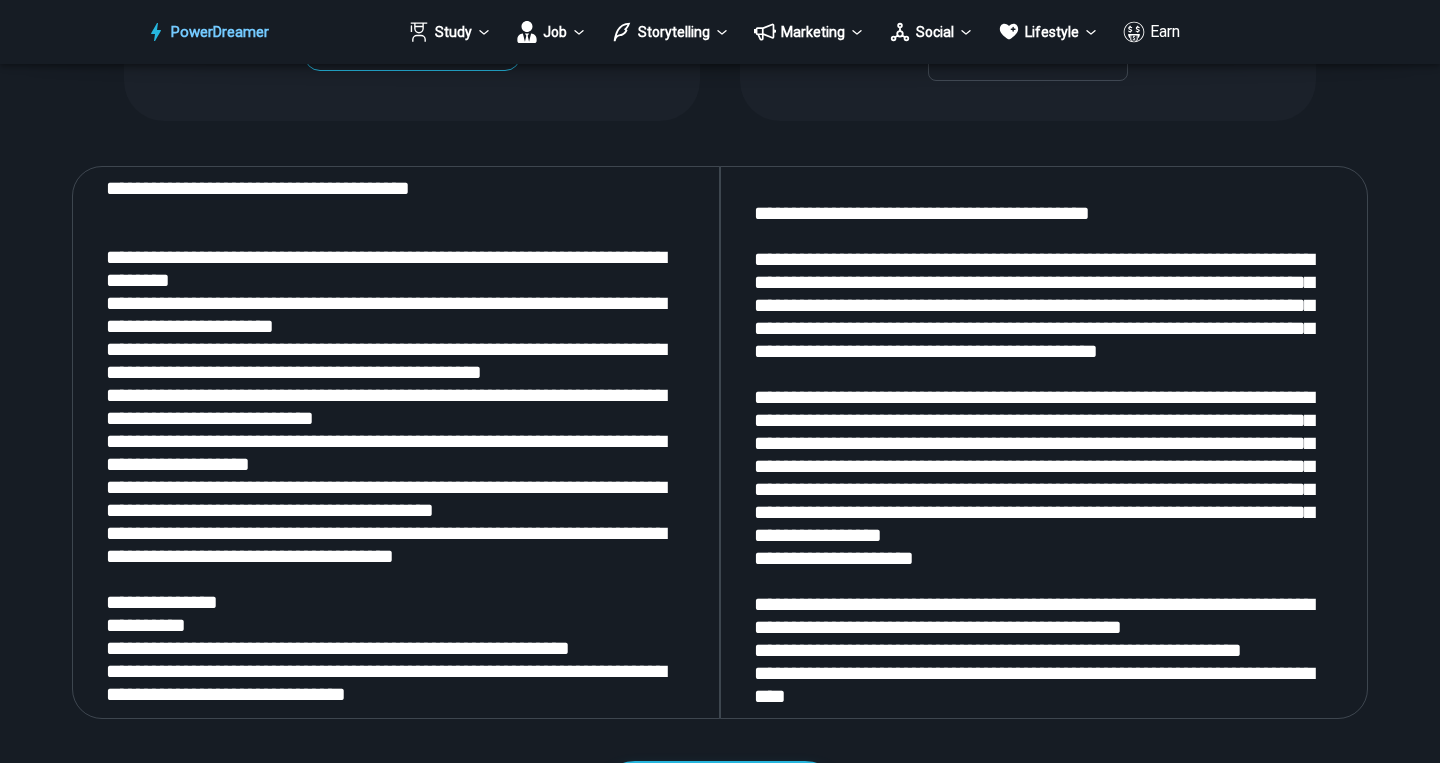 click at bounding box center [396, 442] 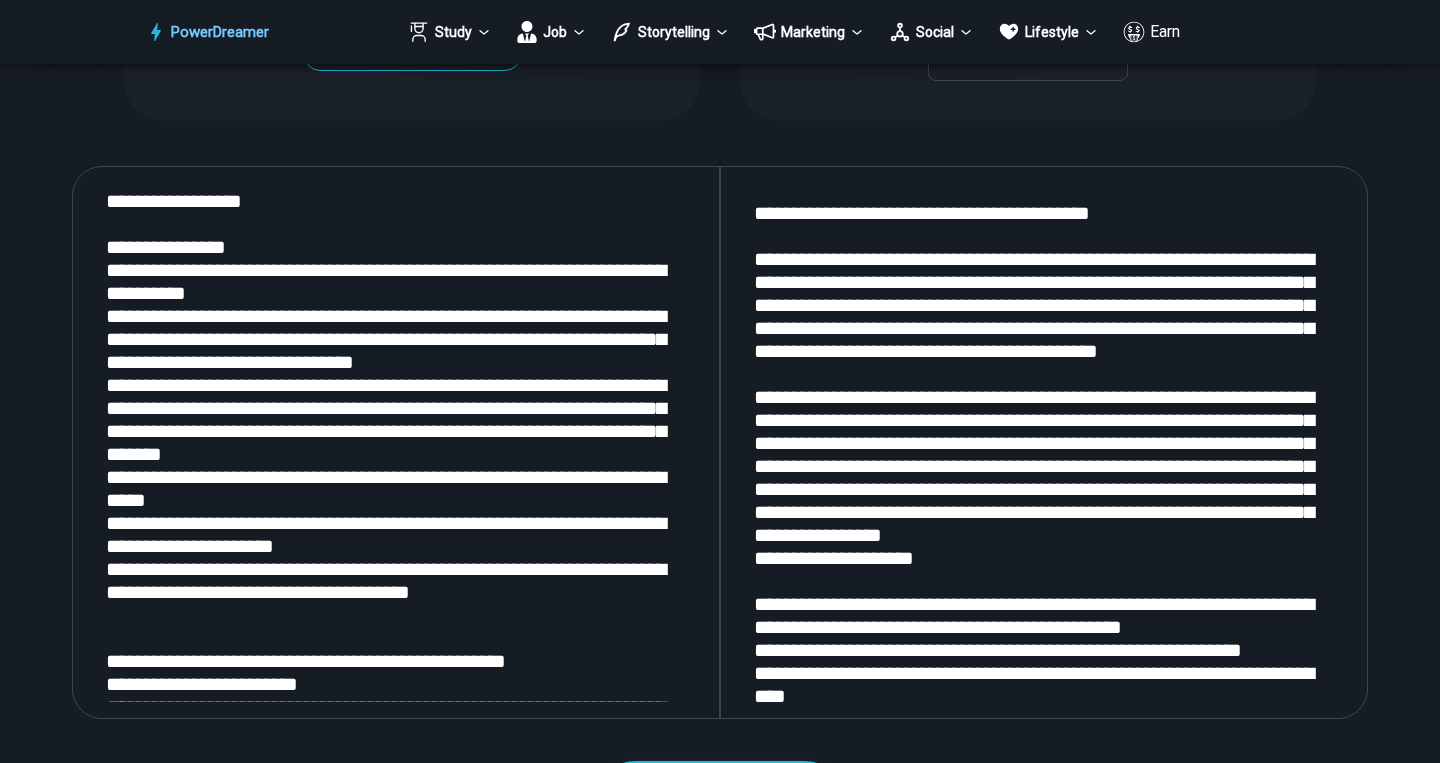 scroll, scrollTop: 148, scrollLeft: 0, axis: vertical 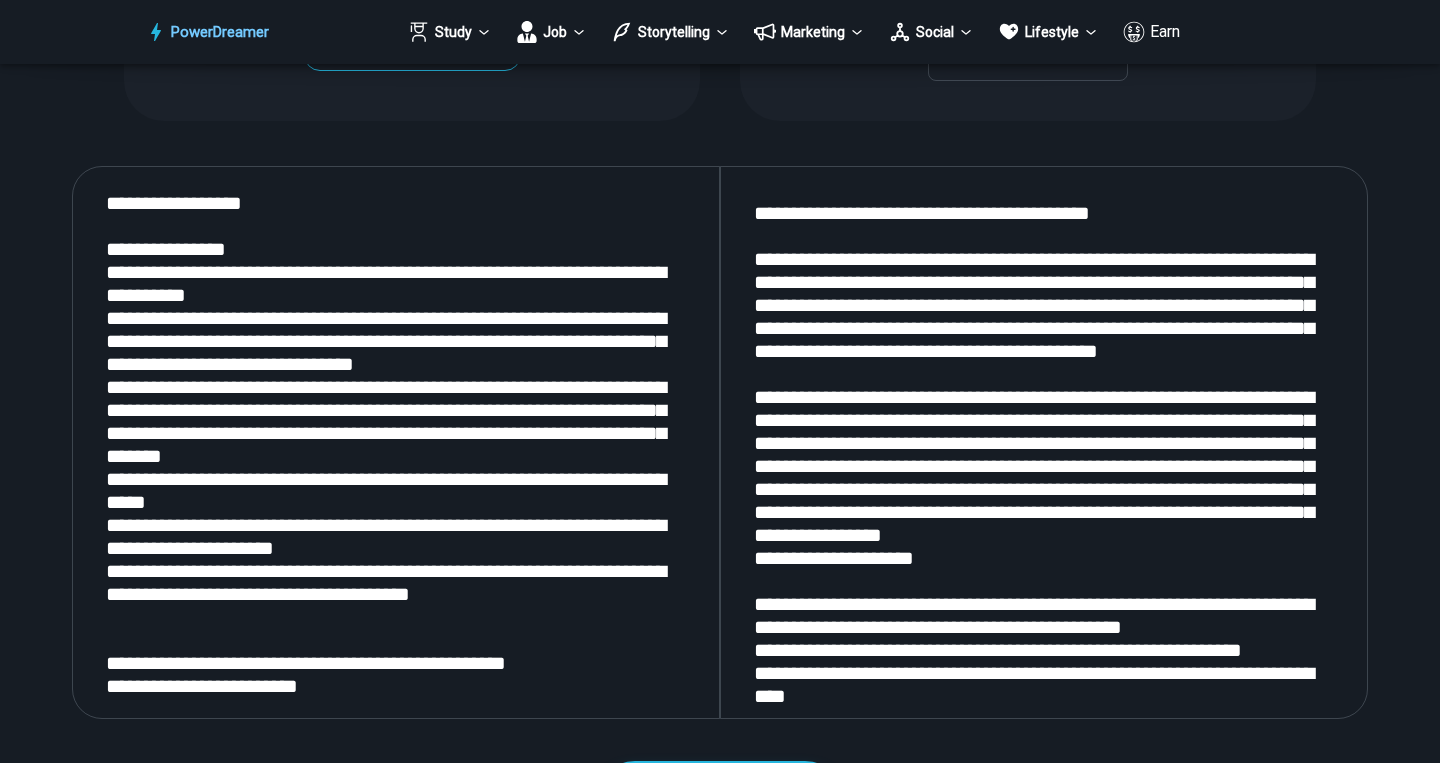 click at bounding box center [396, 442] 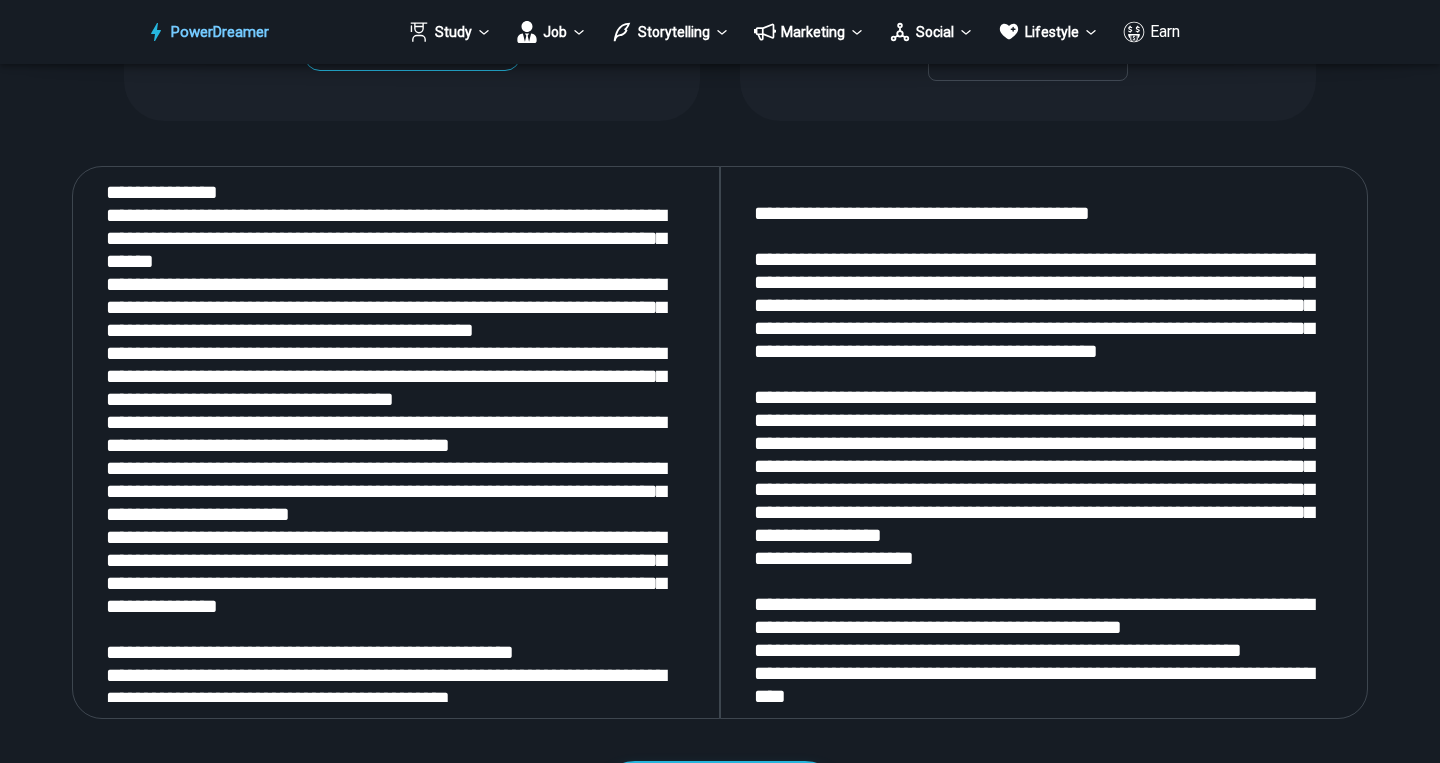 scroll, scrollTop: 1153, scrollLeft: 0, axis: vertical 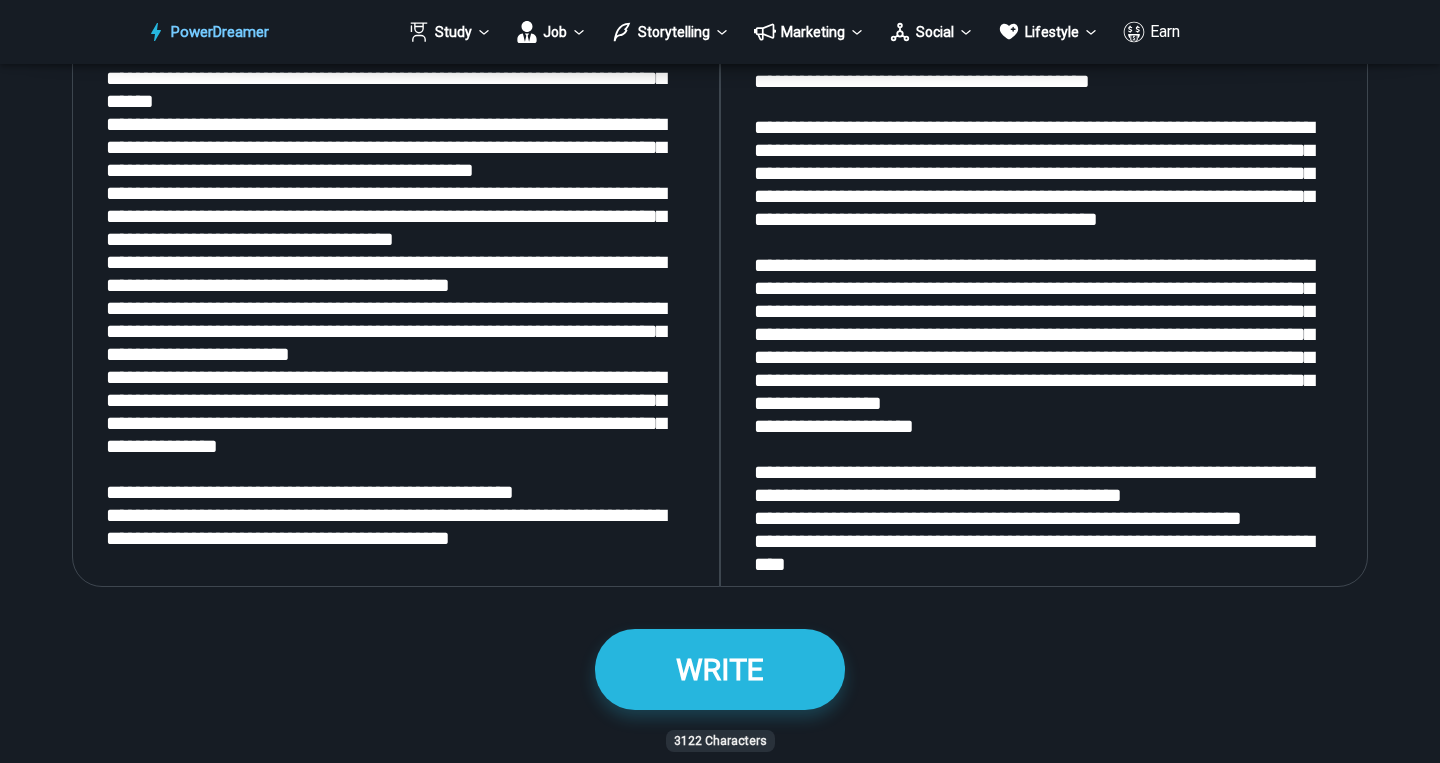 click at bounding box center [396, 310] 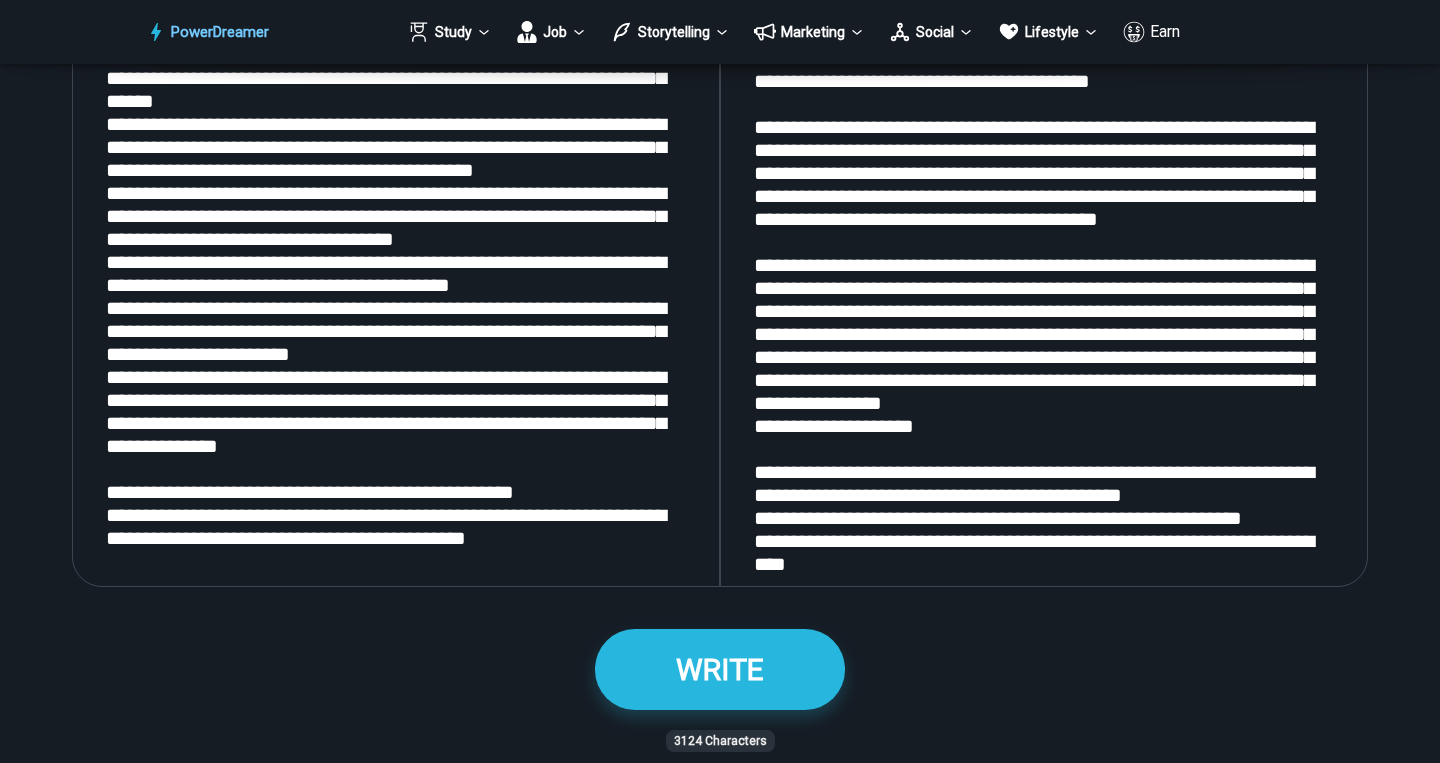paste on "**********" 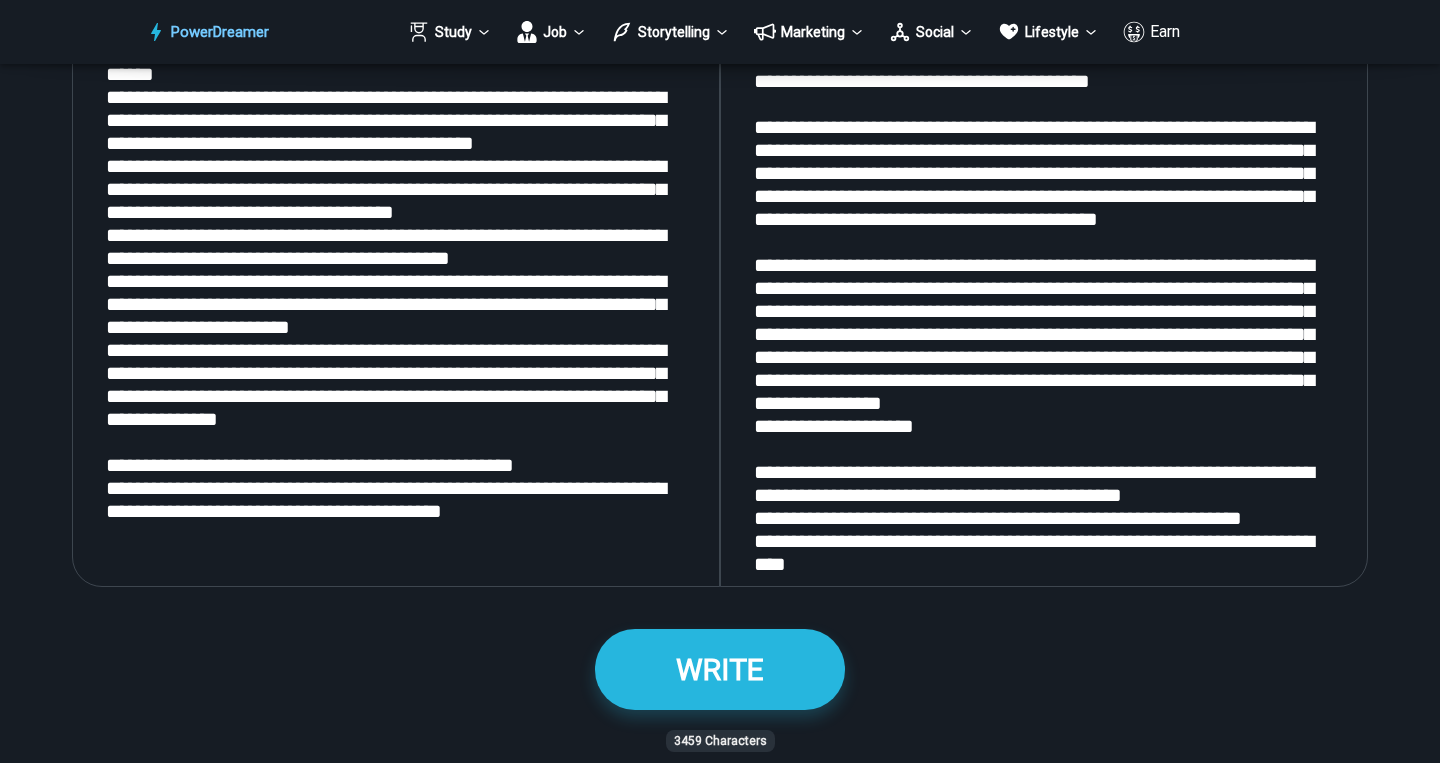scroll, scrollTop: 1364, scrollLeft: 0, axis: vertical 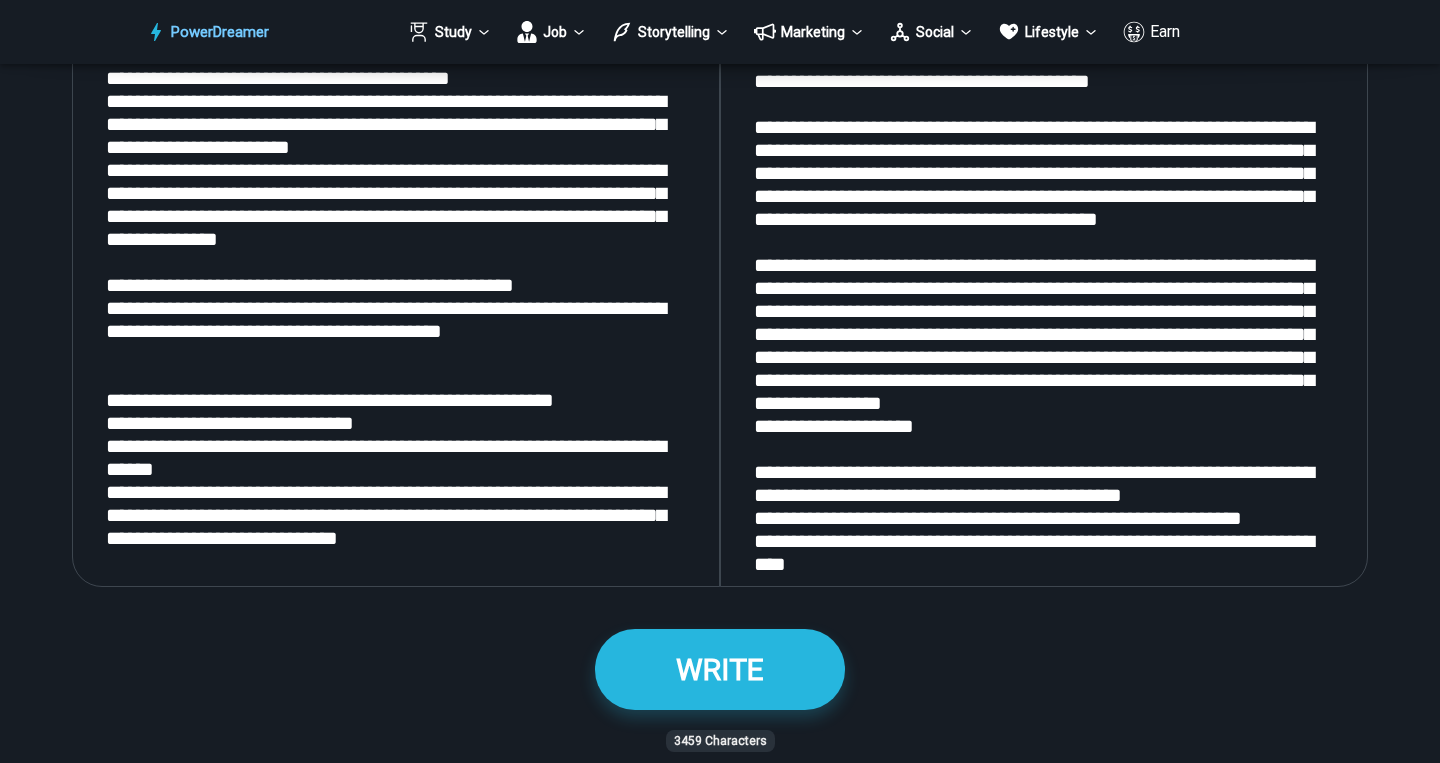 click at bounding box center [396, 310] 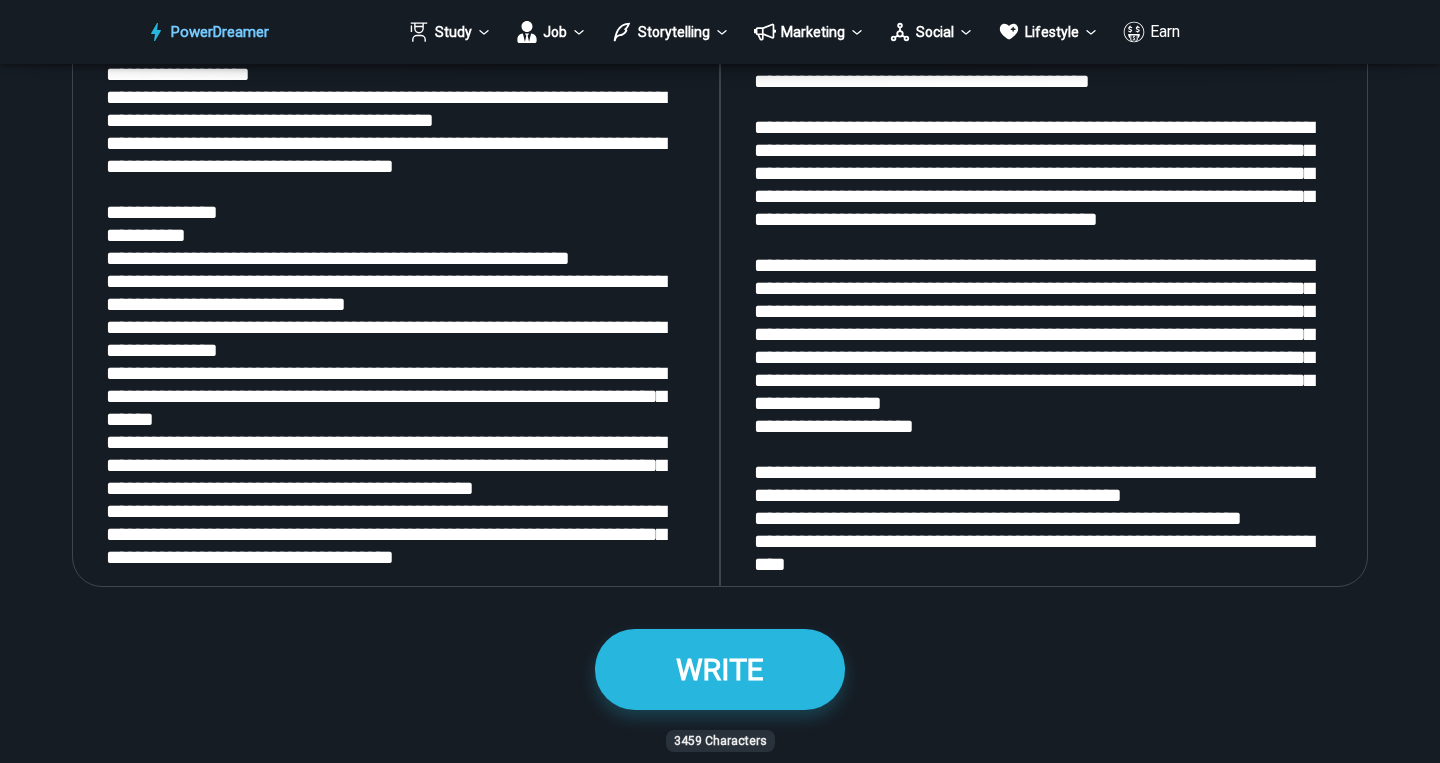 scroll, scrollTop: 762, scrollLeft: 0, axis: vertical 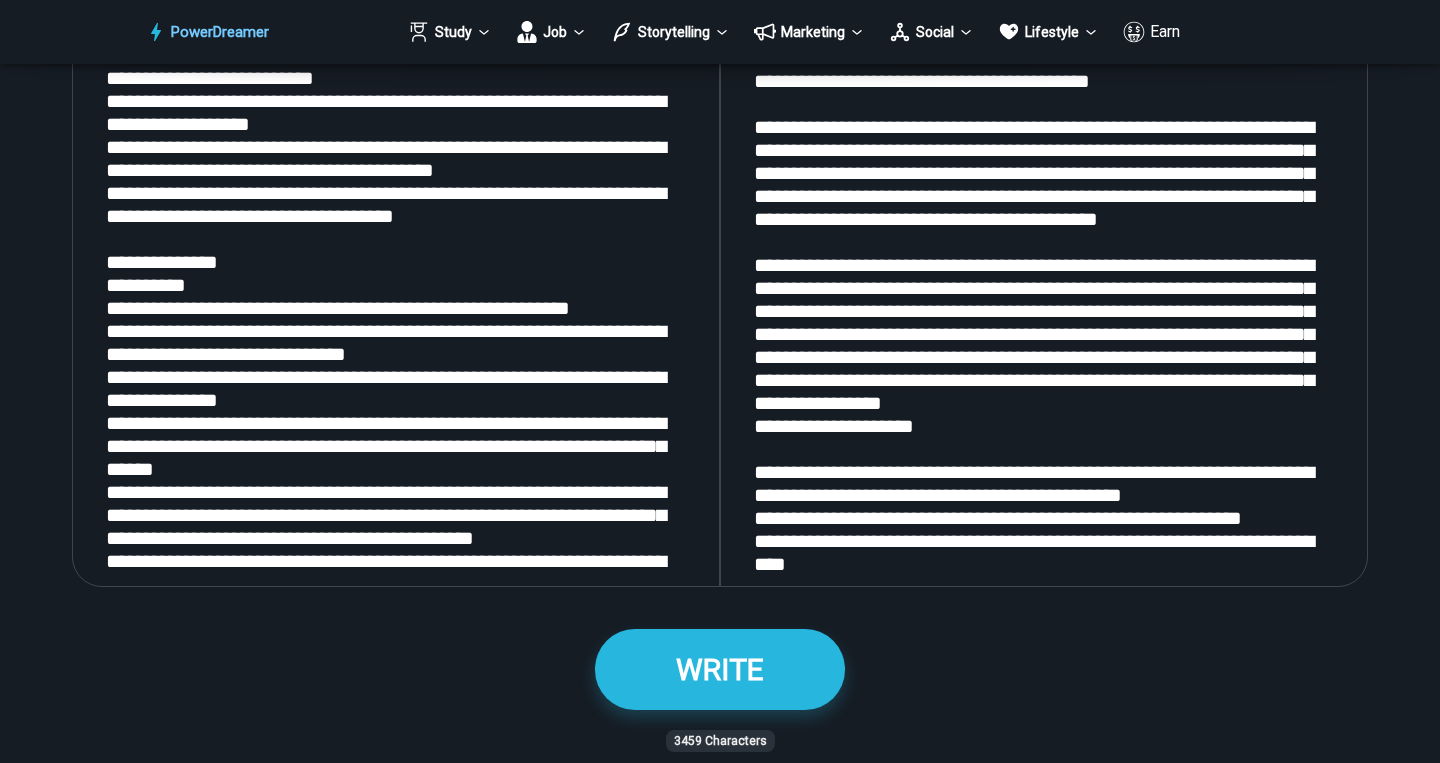 drag, startPoint x: 285, startPoint y: 275, endPoint x: 92, endPoint y: 262, distance: 193.43733 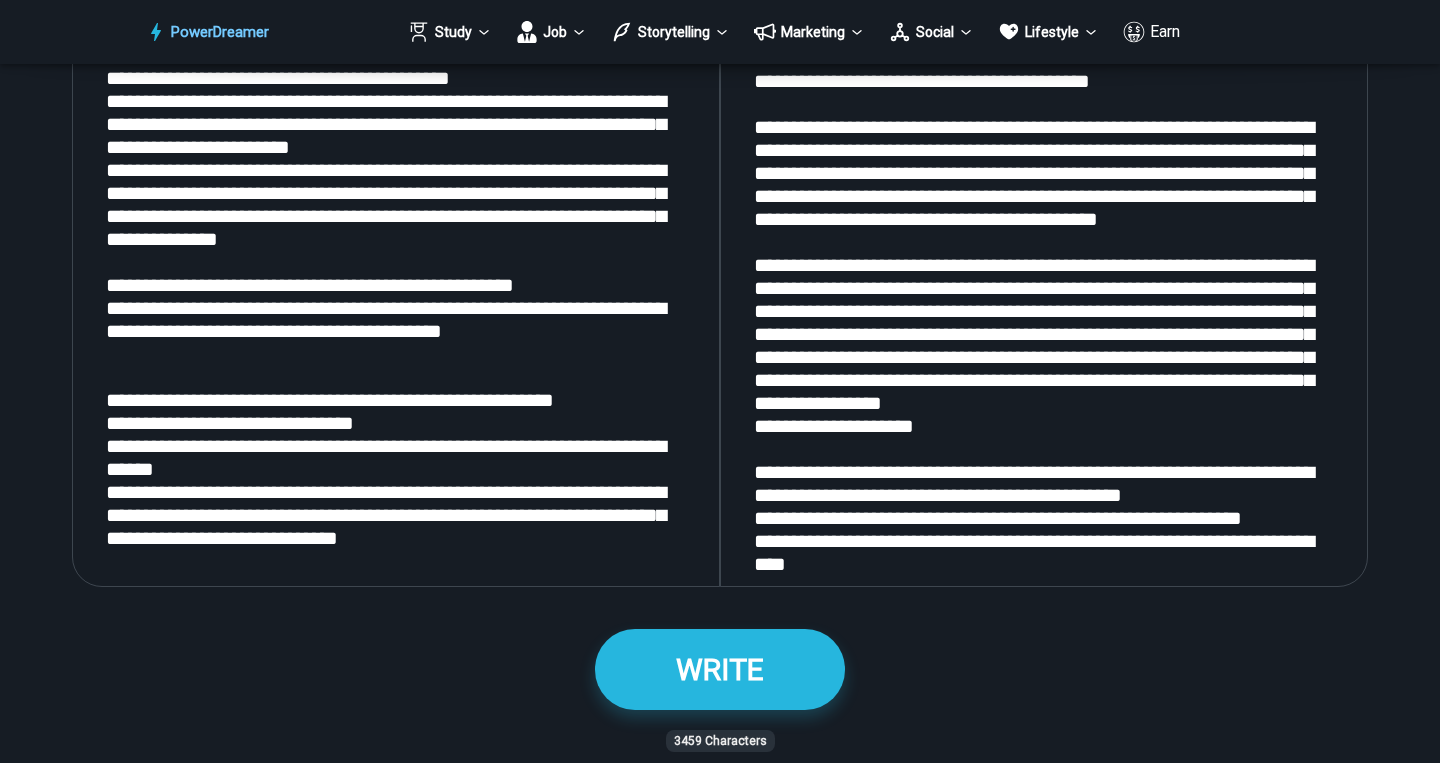 scroll, scrollTop: 1406, scrollLeft: 0, axis: vertical 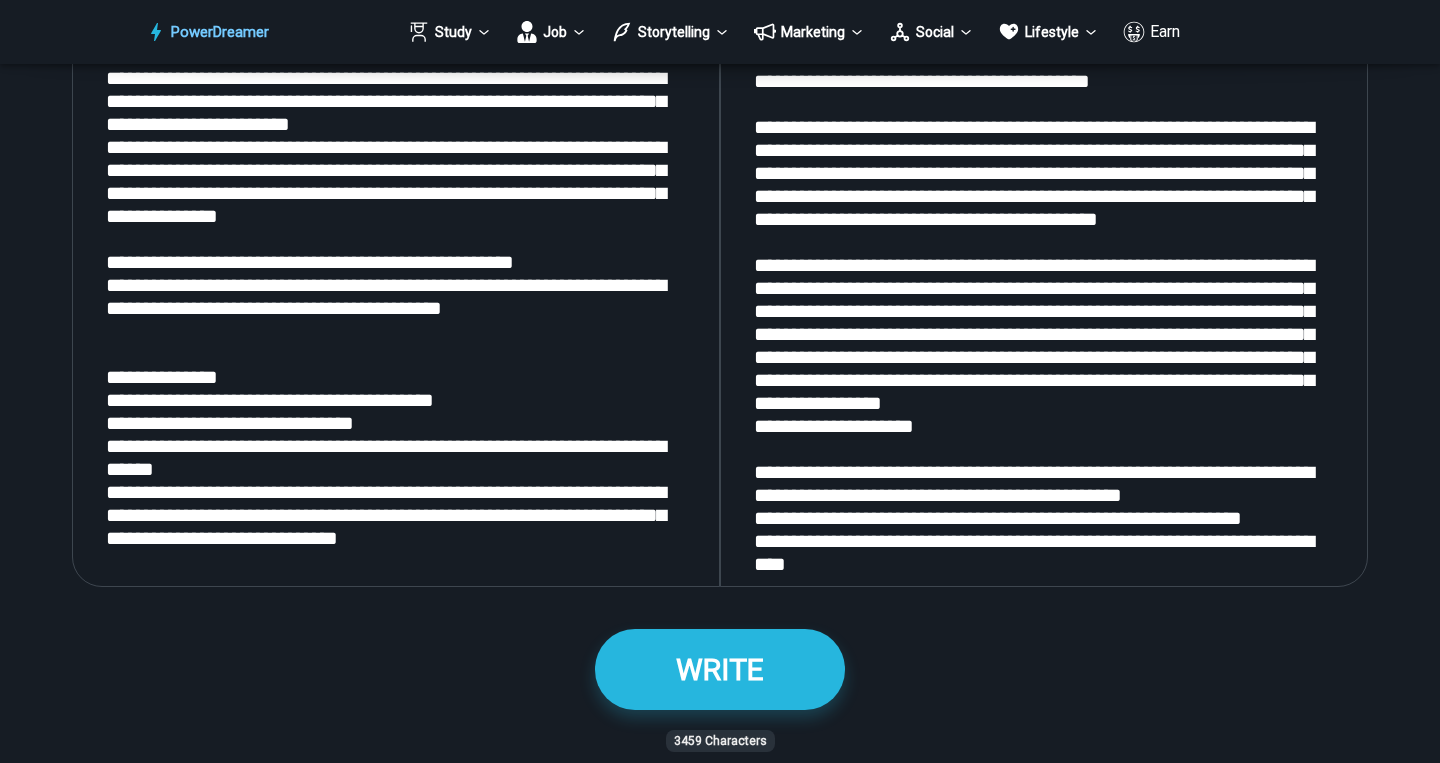 click at bounding box center [396, 310] 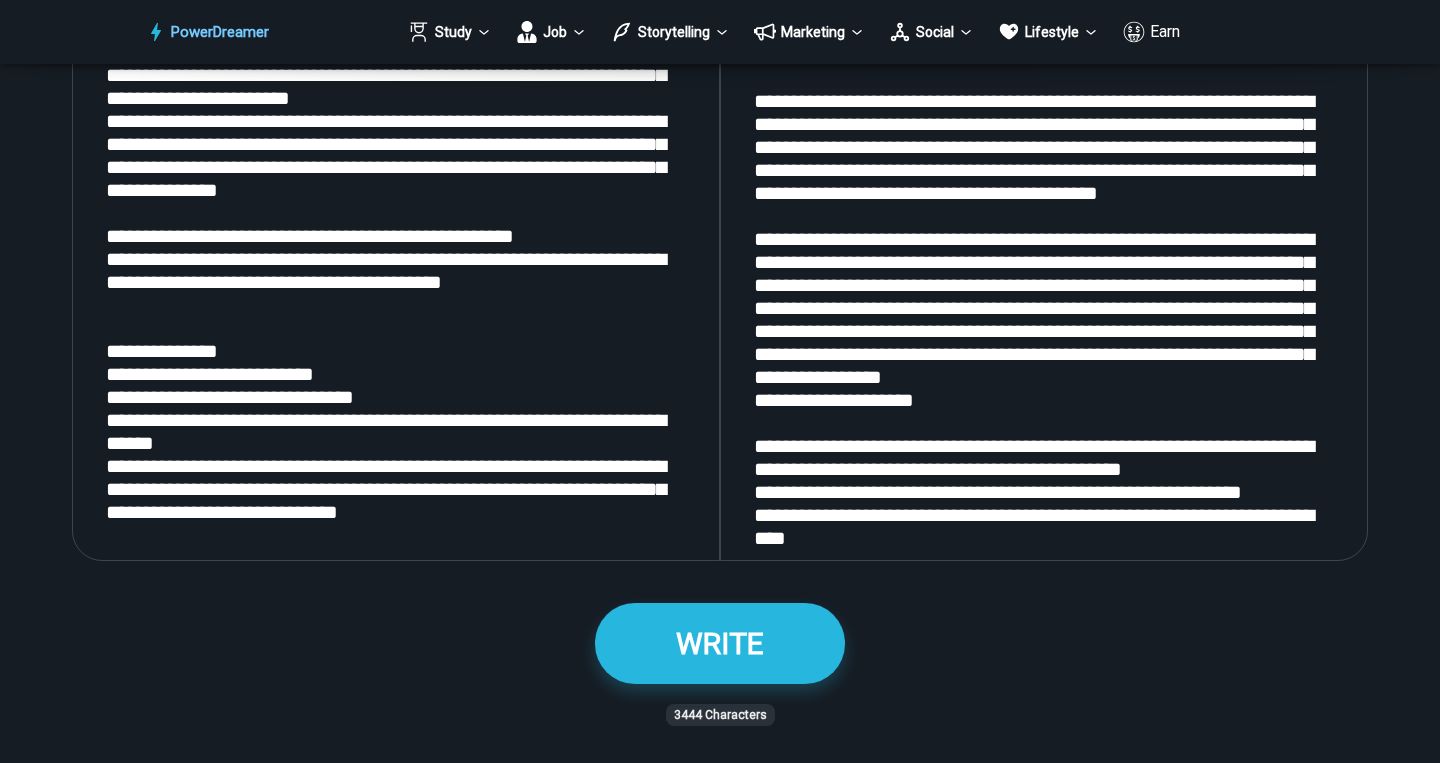 scroll, scrollTop: 2411, scrollLeft: 0, axis: vertical 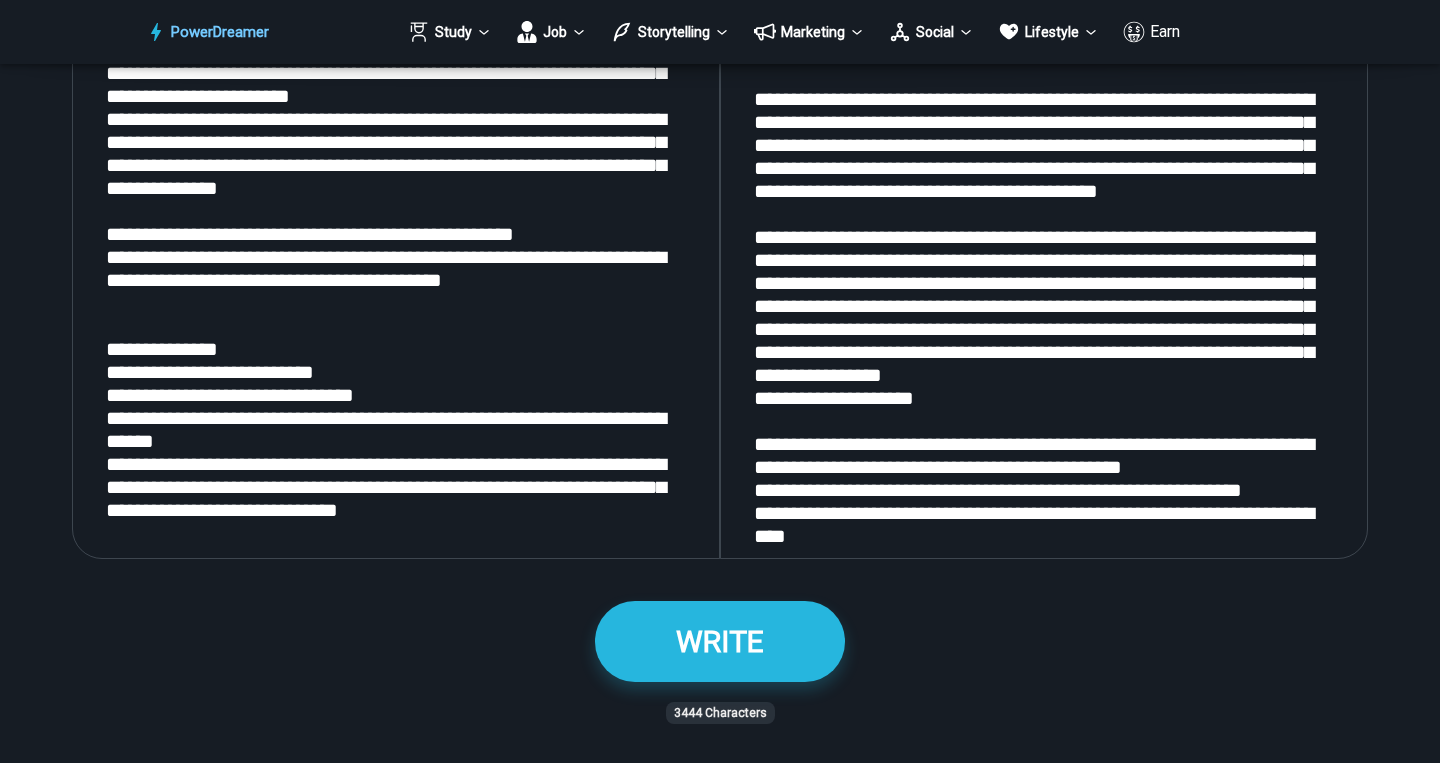 click at bounding box center [396, 282] 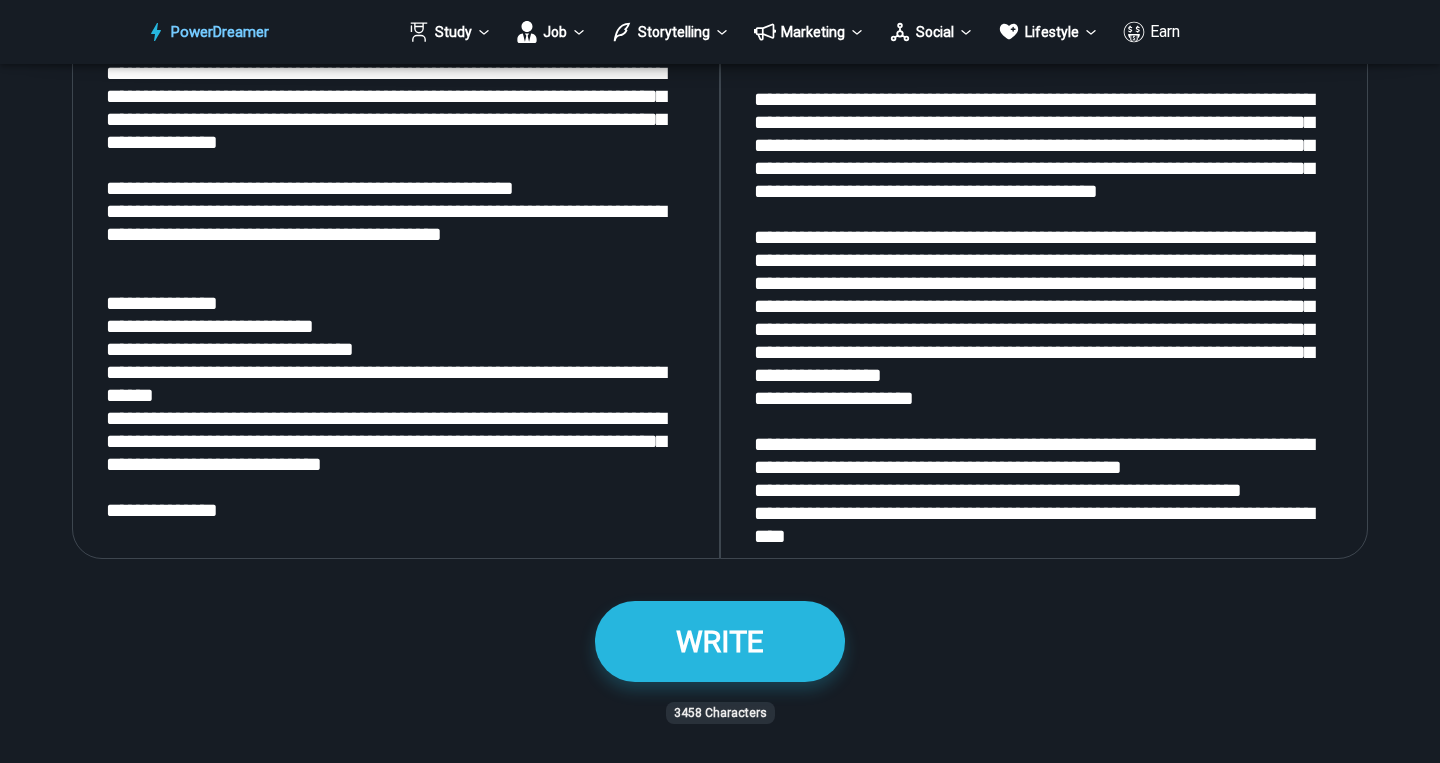 paste on "**********" 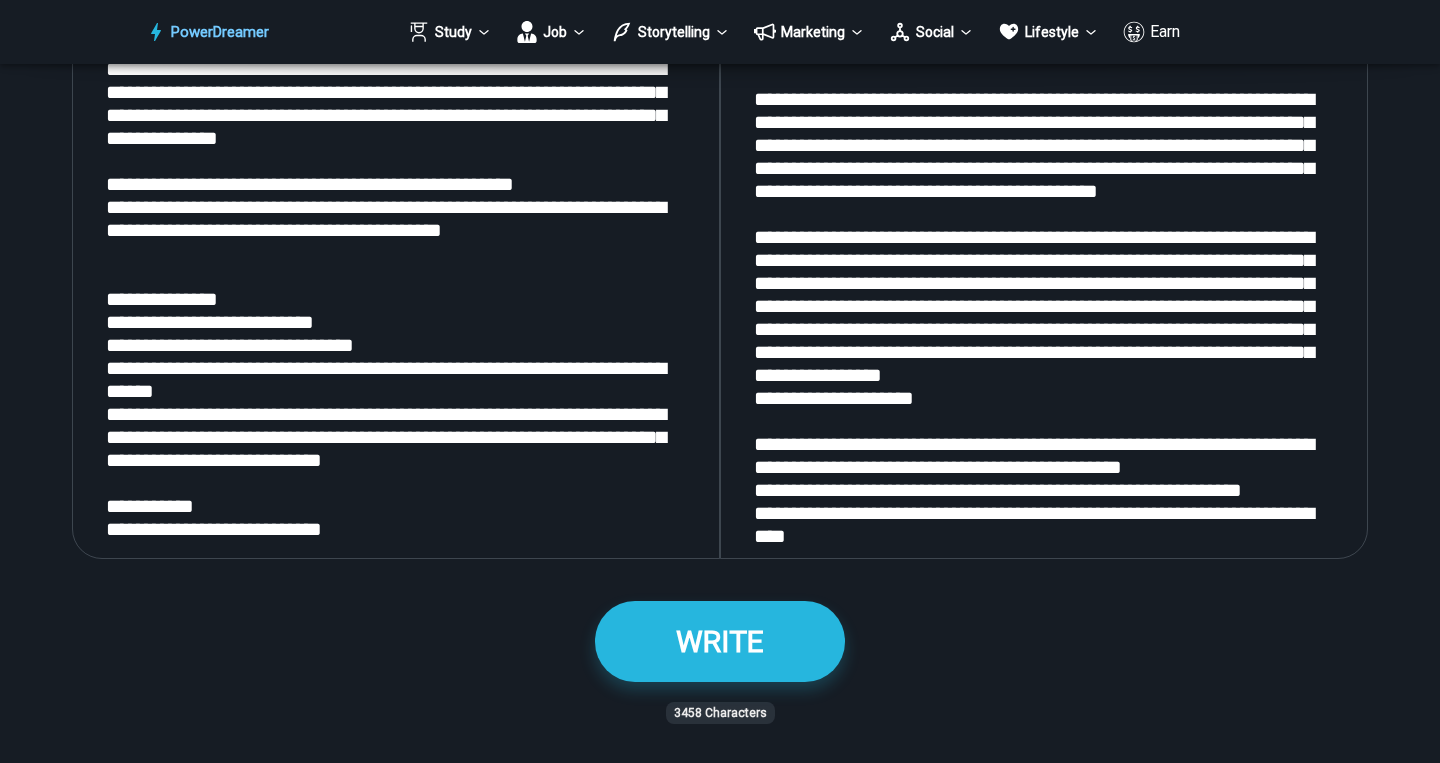 scroll, scrollTop: 1502, scrollLeft: 0, axis: vertical 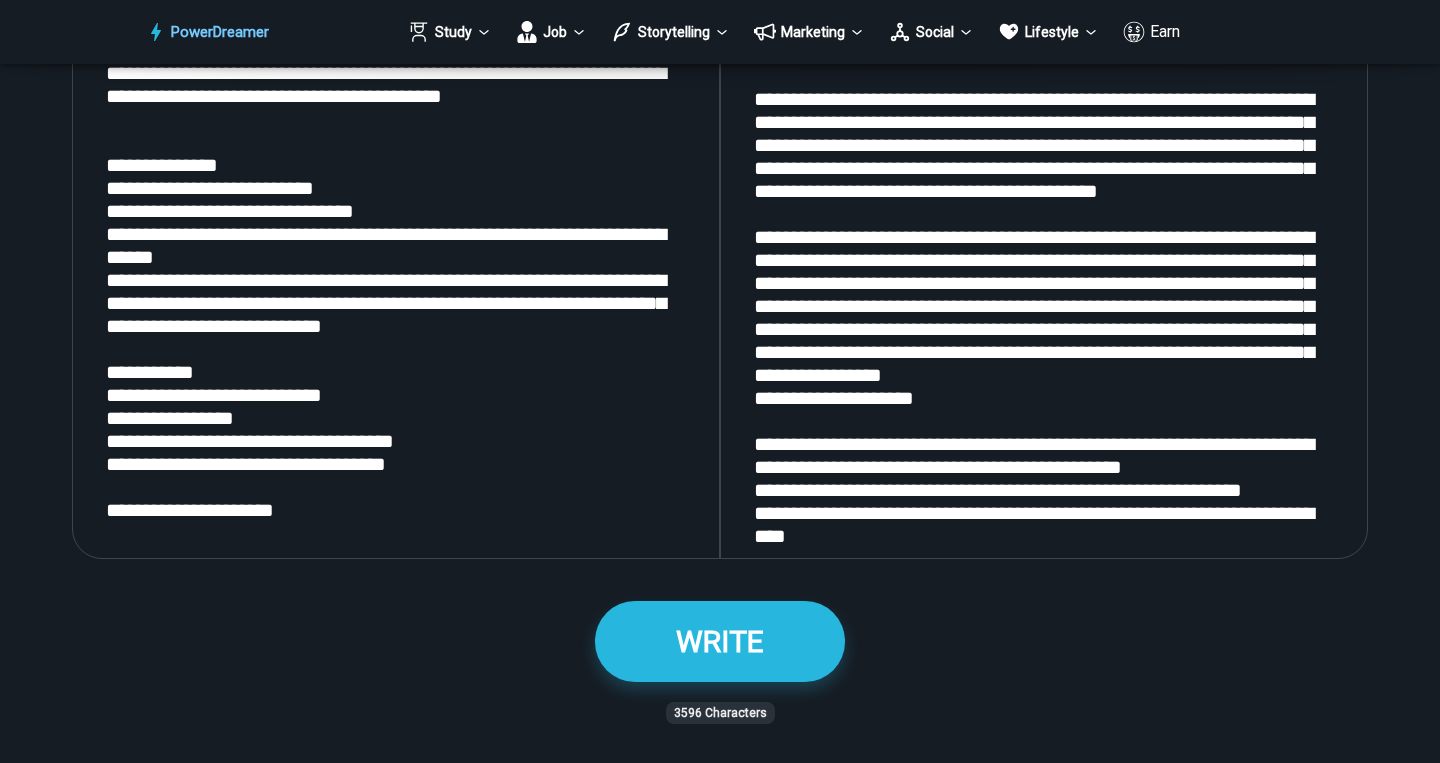 paste on "**********" 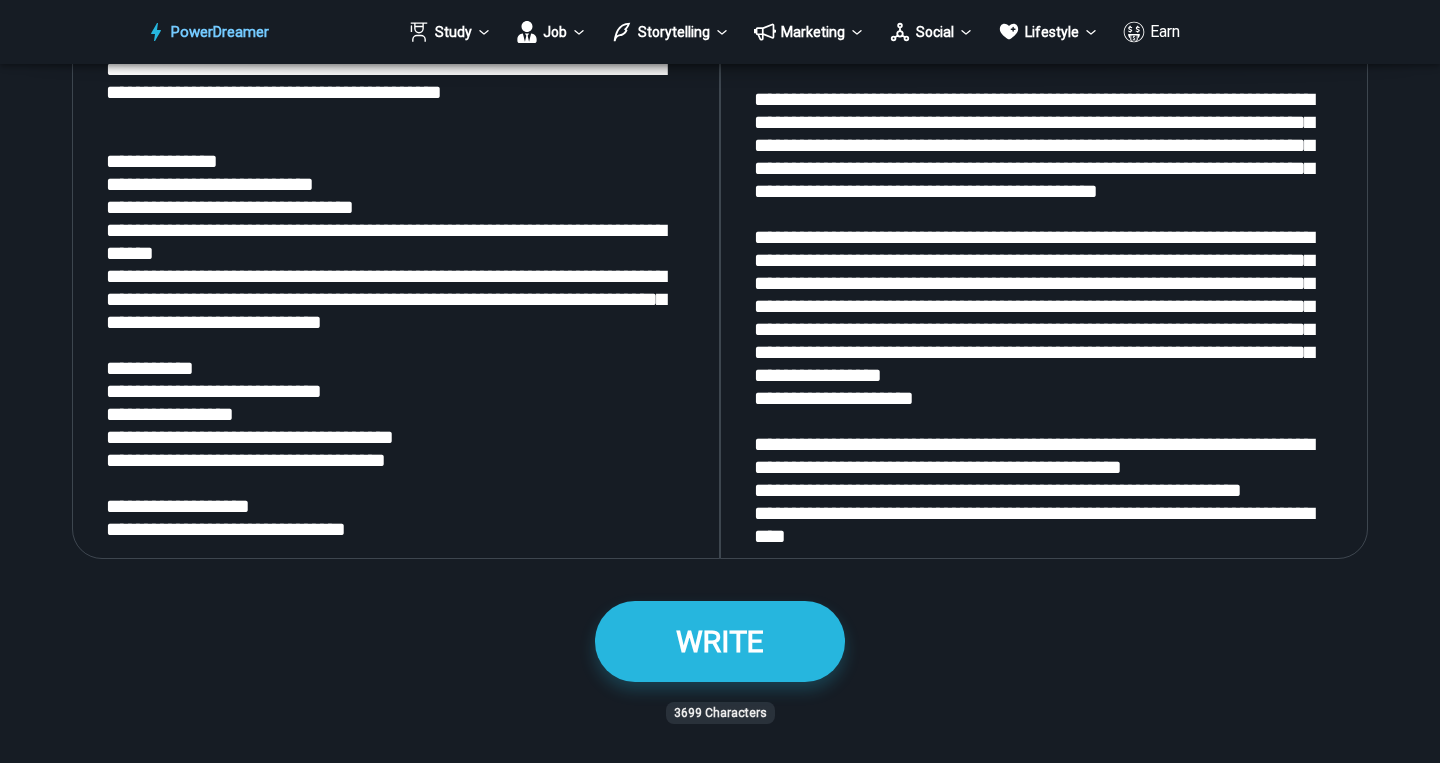 scroll, scrollTop: 1640, scrollLeft: 0, axis: vertical 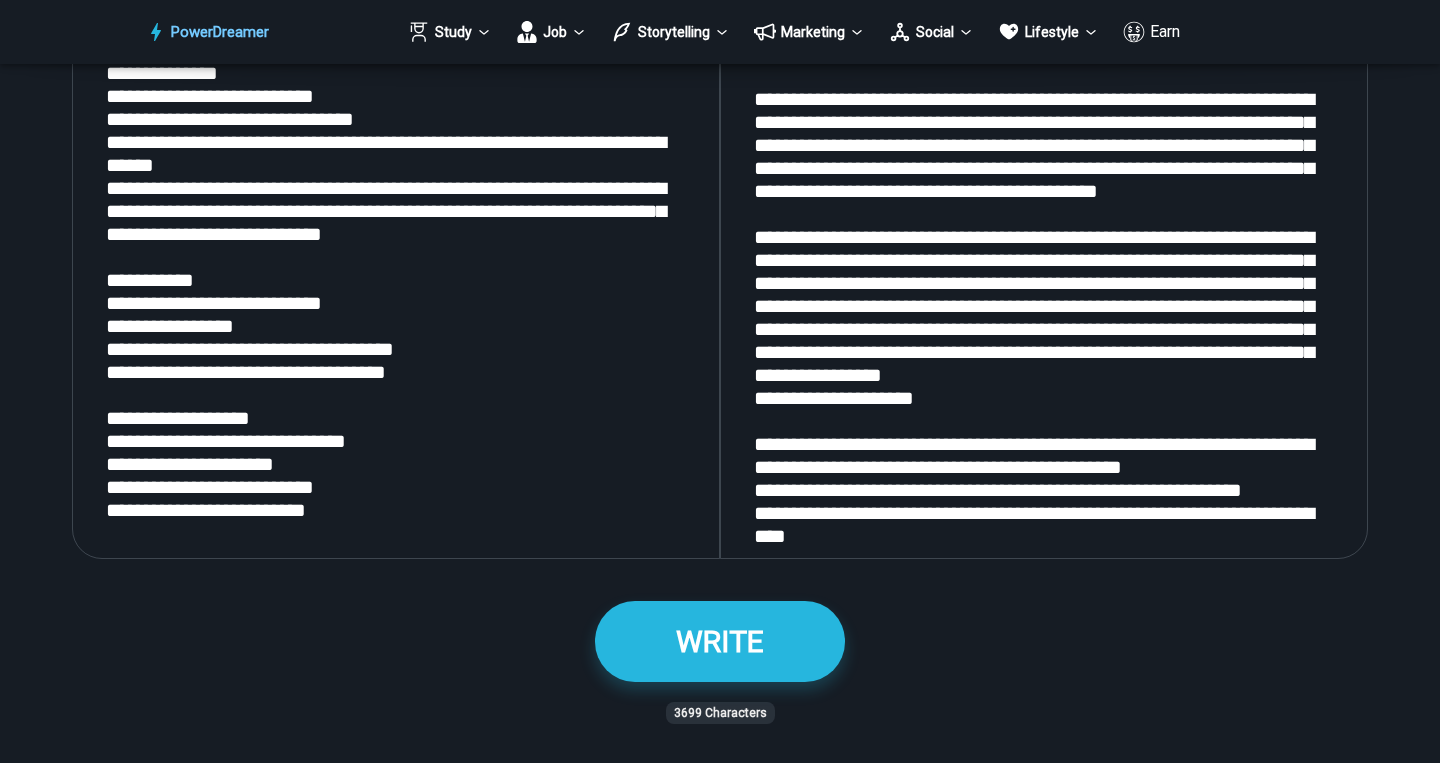 click at bounding box center (396, 282) 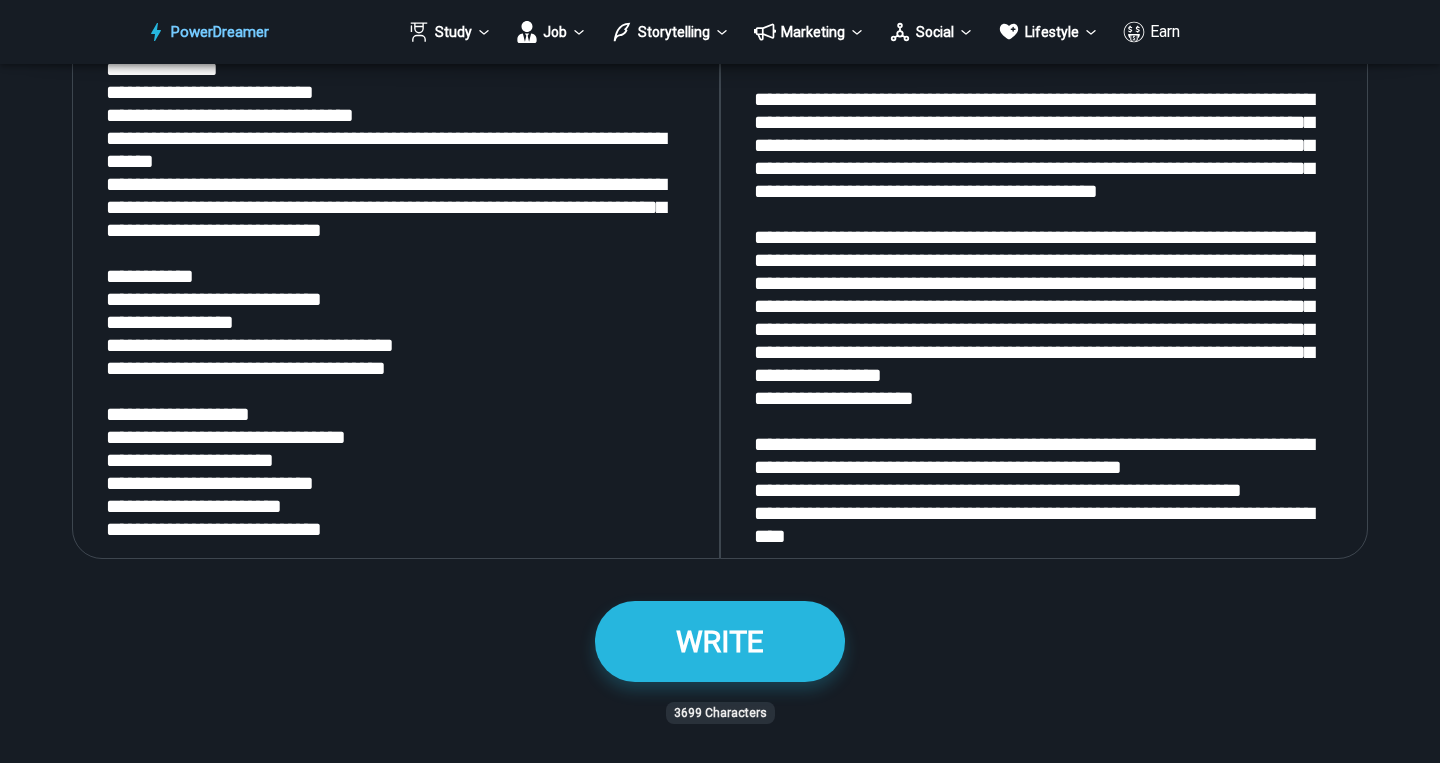 scroll, scrollTop: 1778, scrollLeft: 0, axis: vertical 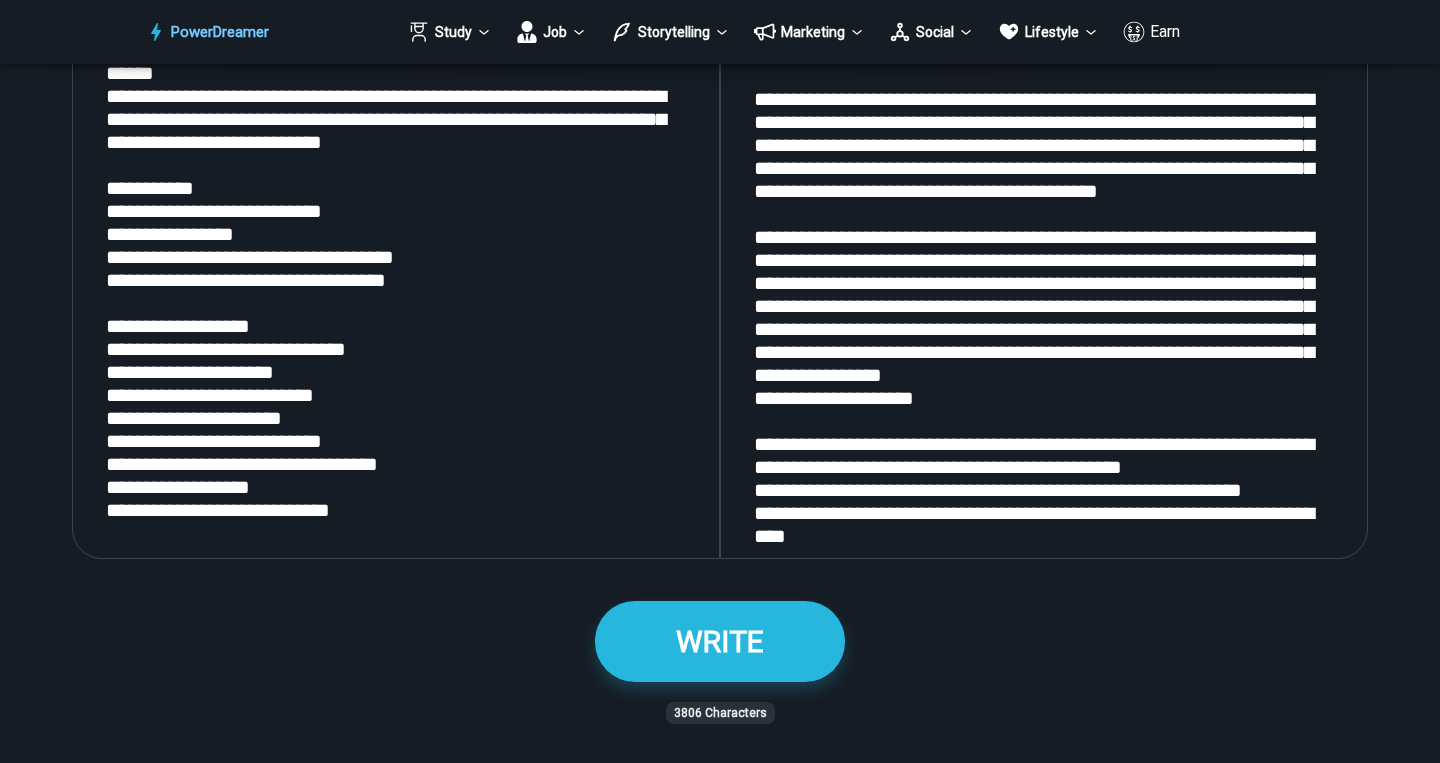 type on "**********" 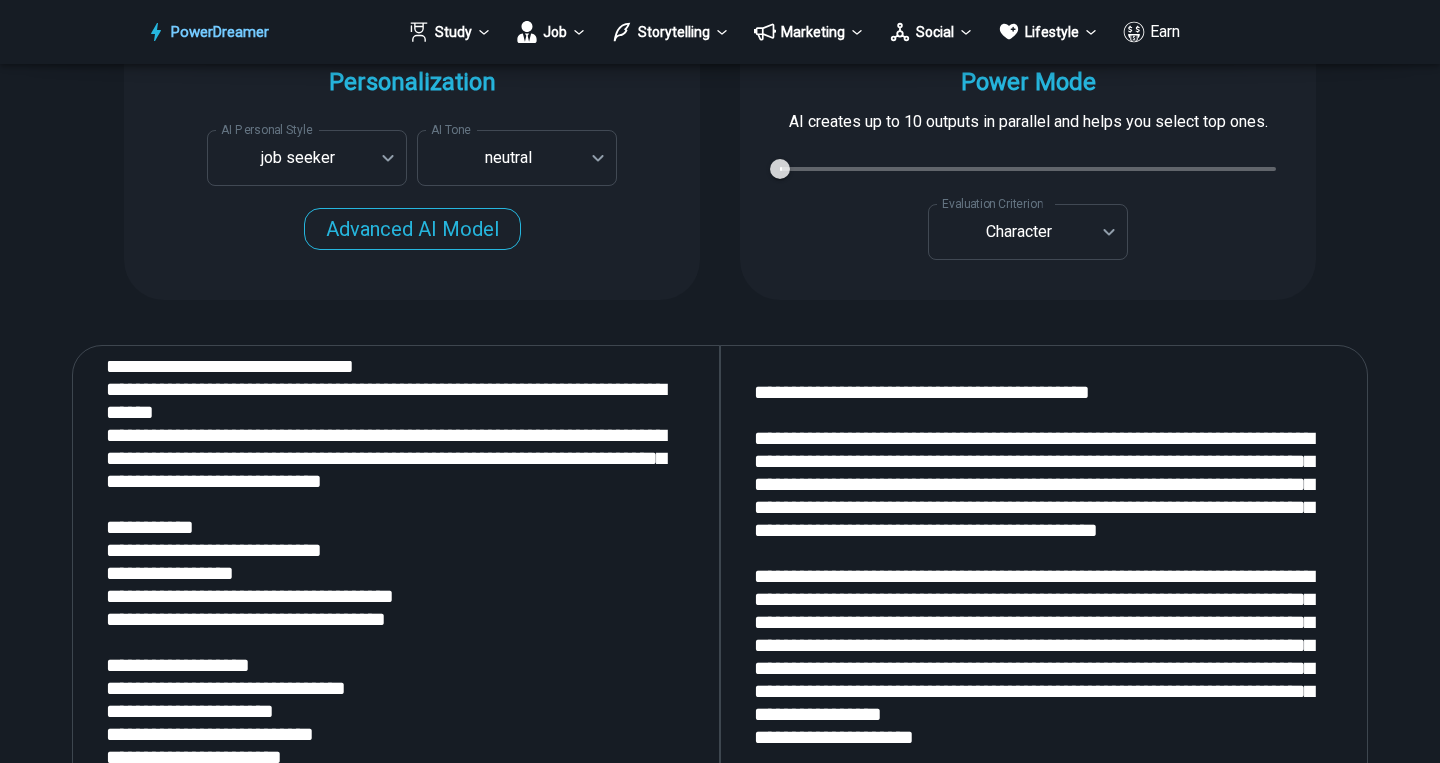 scroll, scrollTop: 2081, scrollLeft: 0, axis: vertical 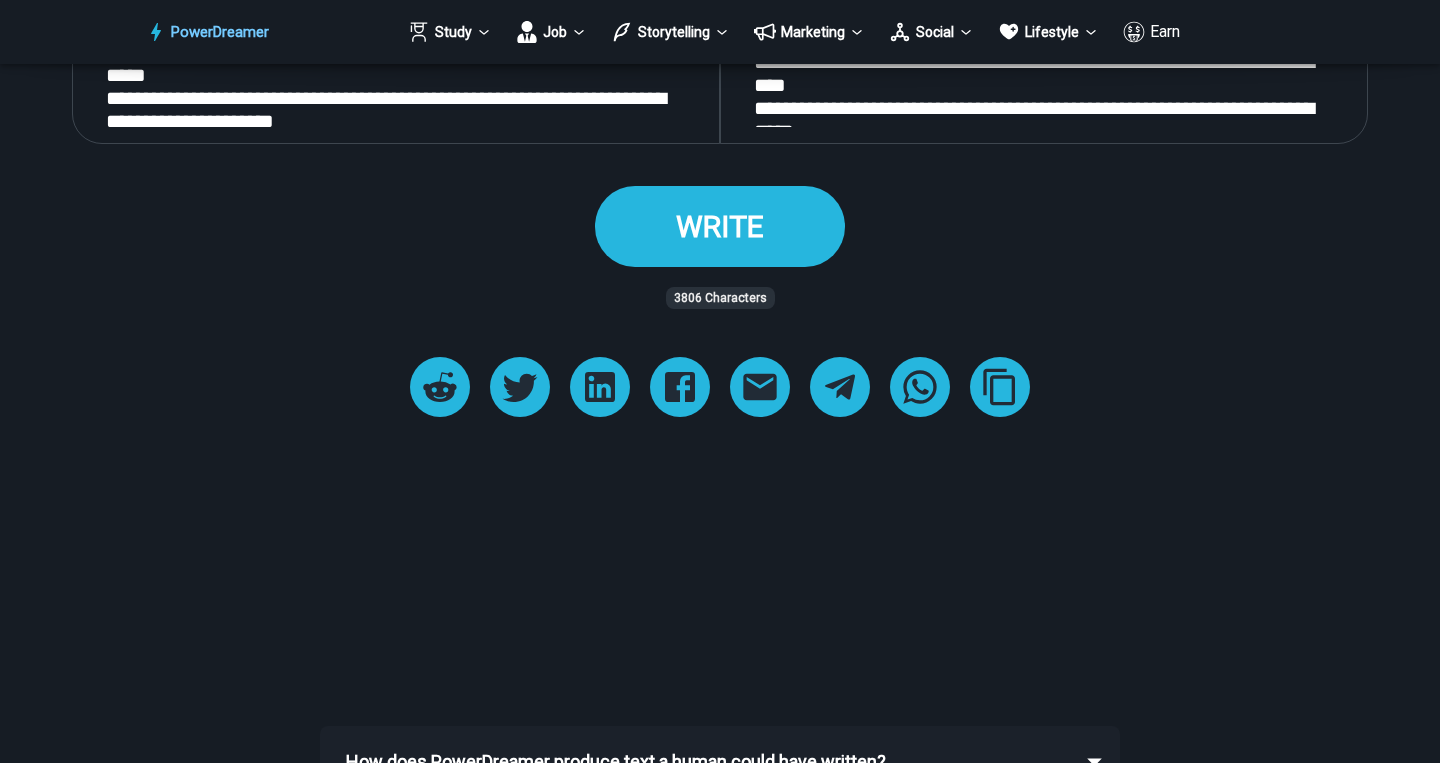 click on "WRITE" at bounding box center [720, 226] 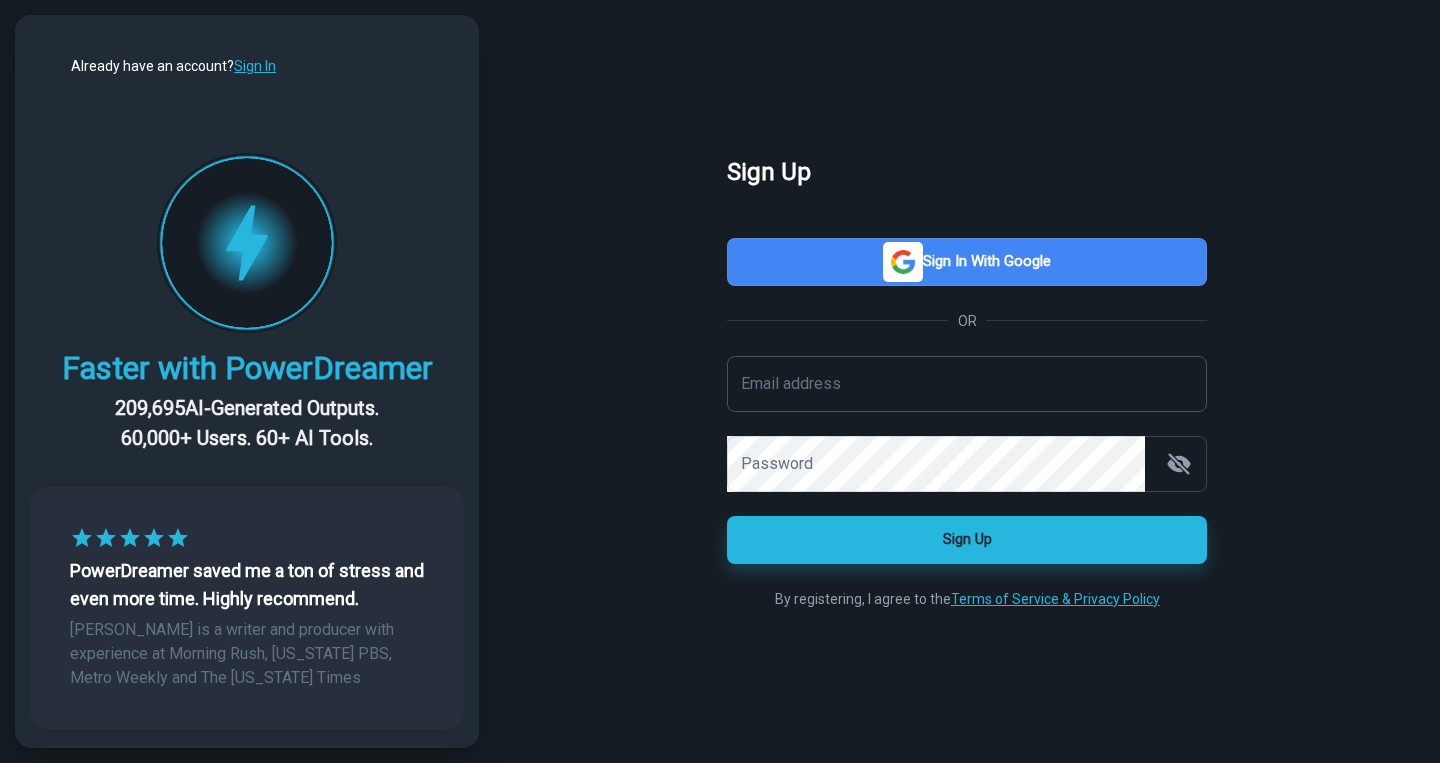 click on "Email address" at bounding box center [967, 384] 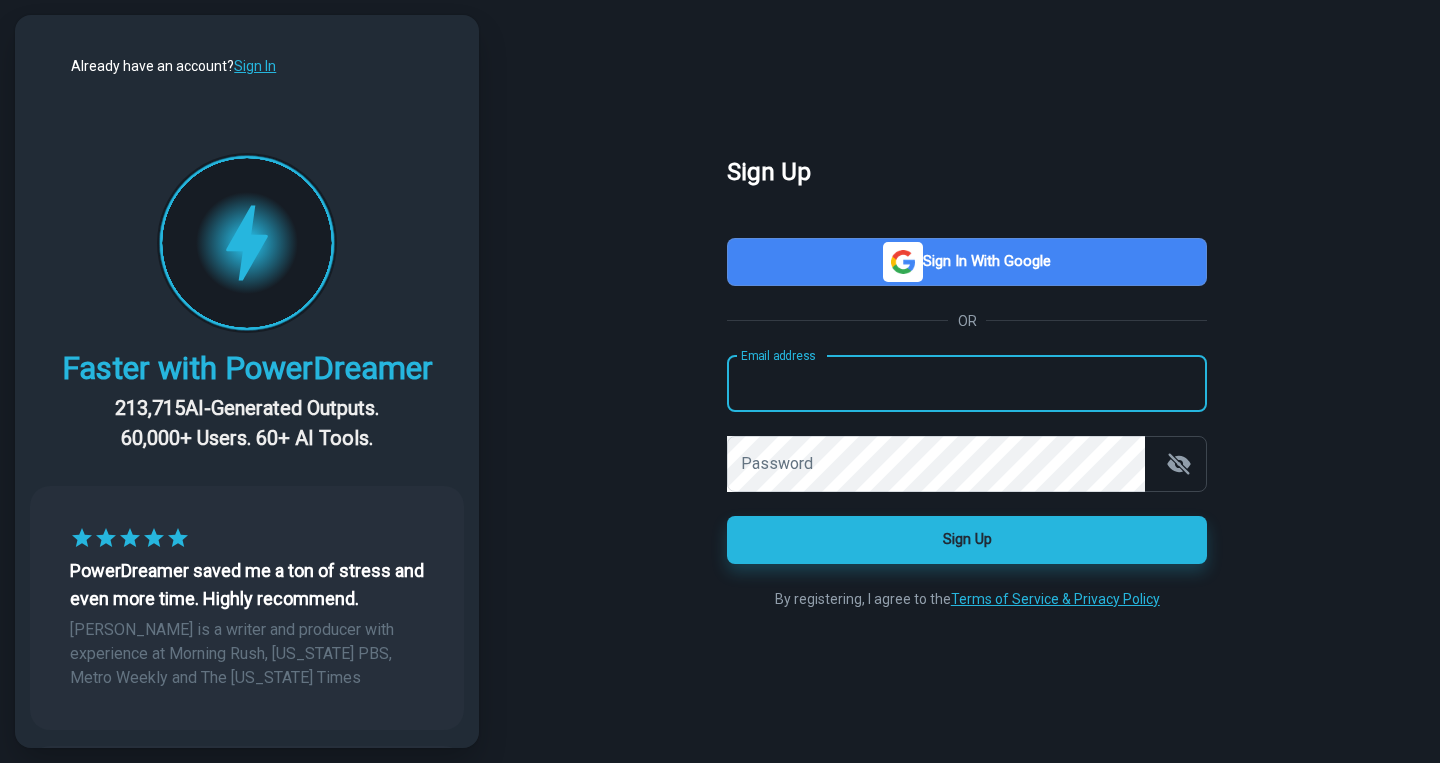 click on "Email address" at bounding box center [967, 384] 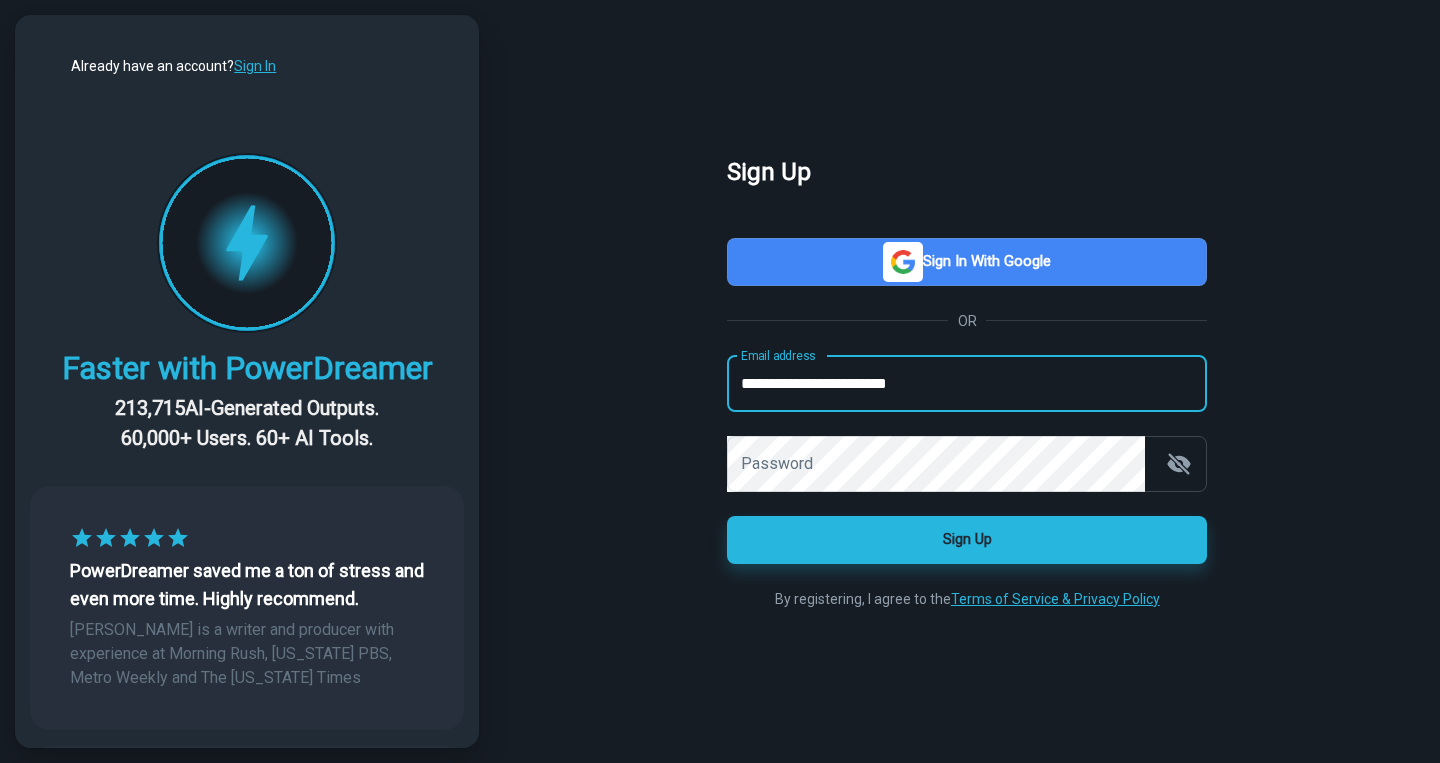 type on "**********" 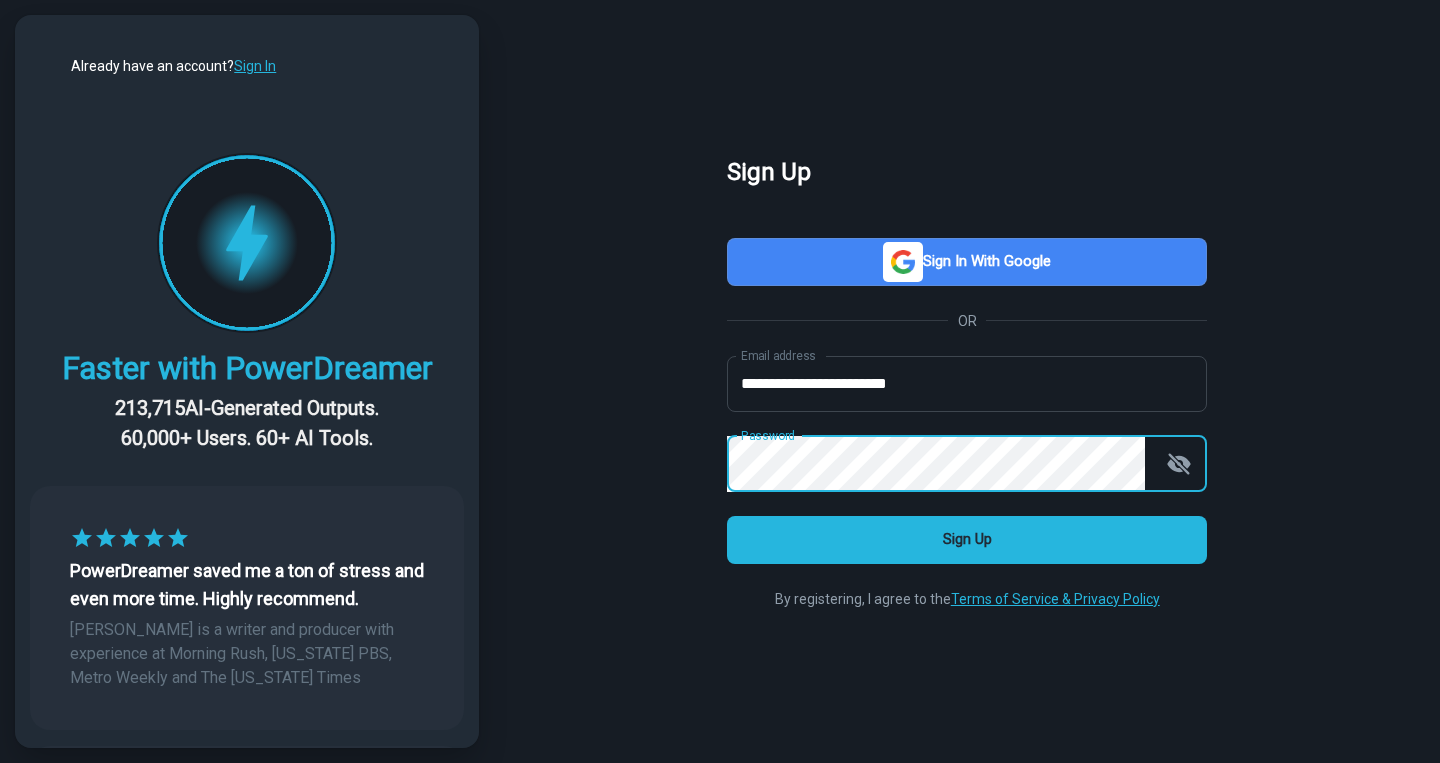 click on "Sign Up" at bounding box center [967, 540] 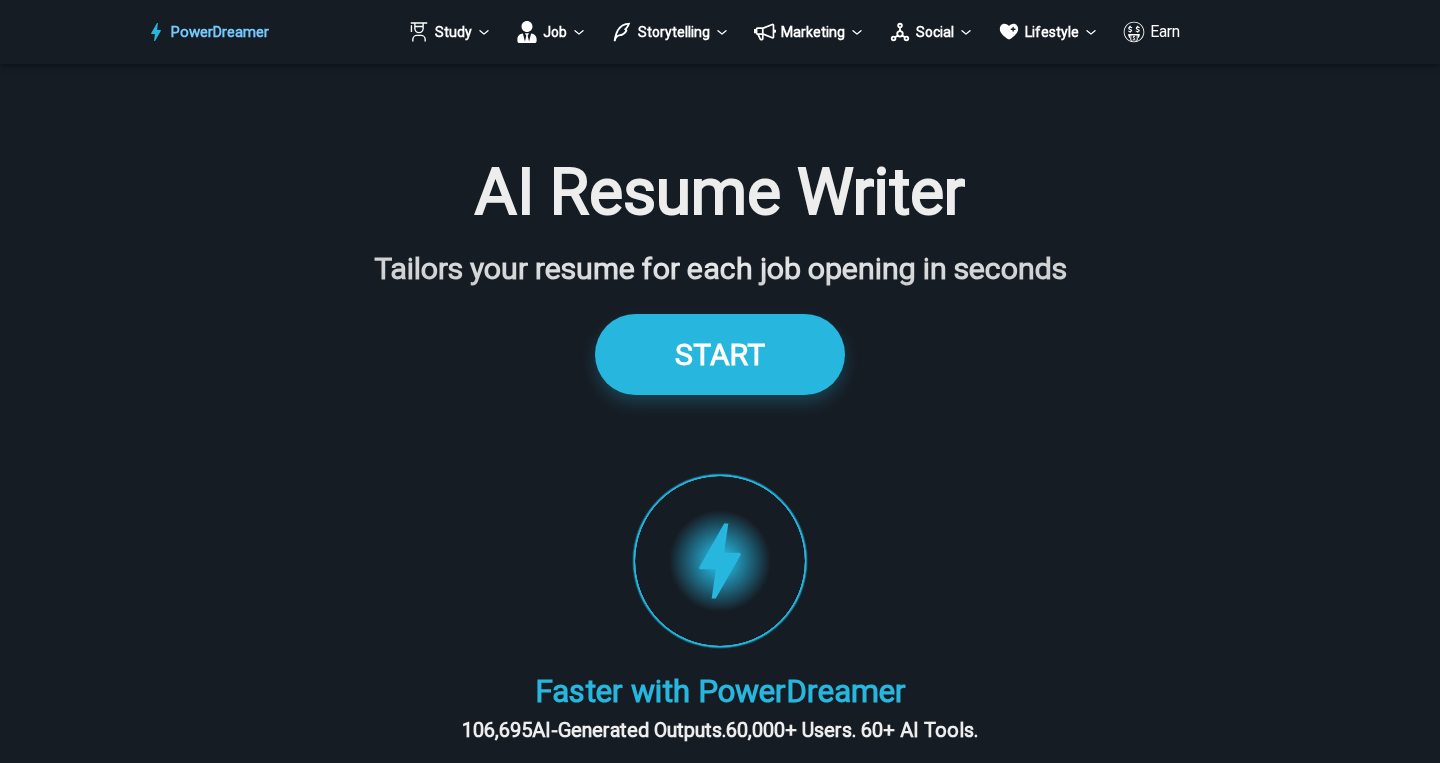 scroll, scrollTop: 0, scrollLeft: 0, axis: both 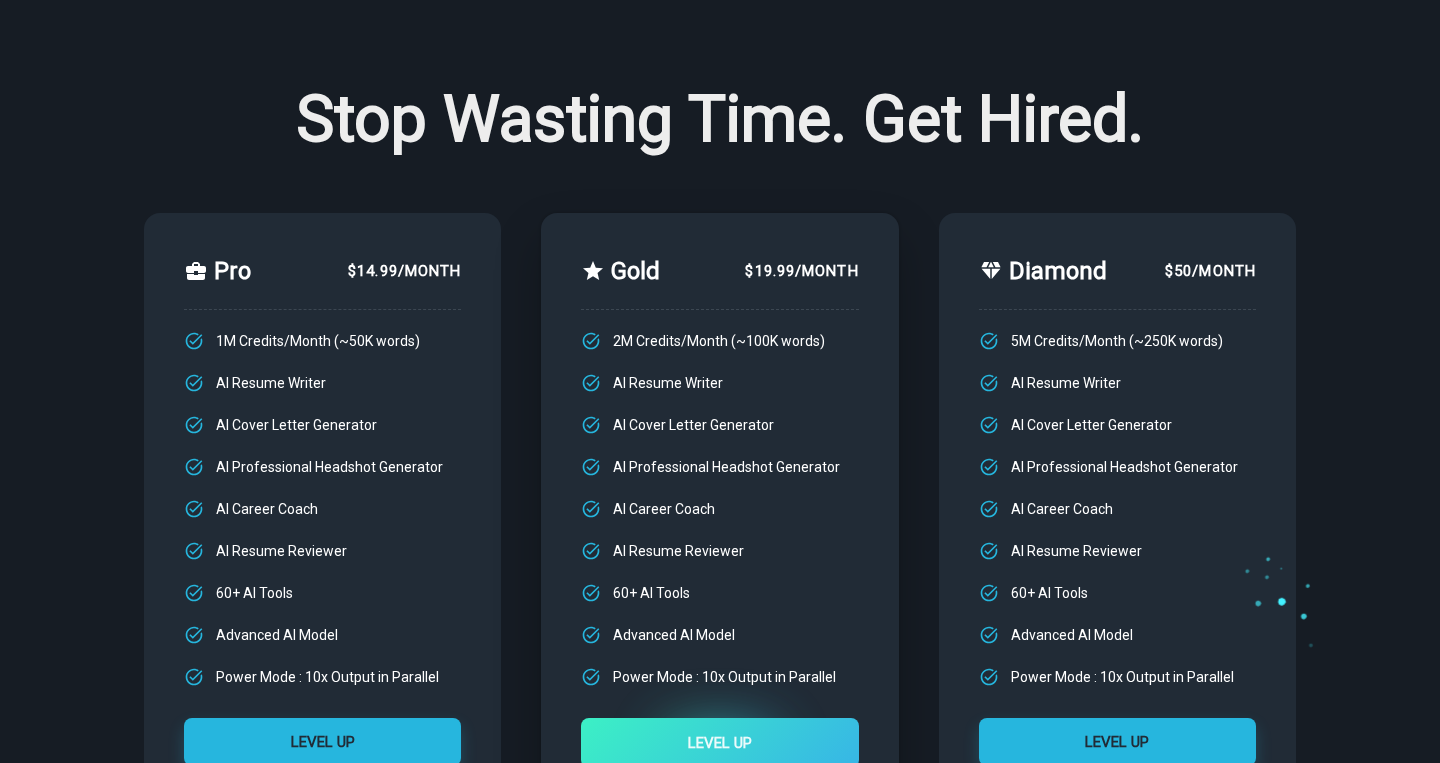 click on "Stop Wasting Time. Get Hired." at bounding box center [720, 120] 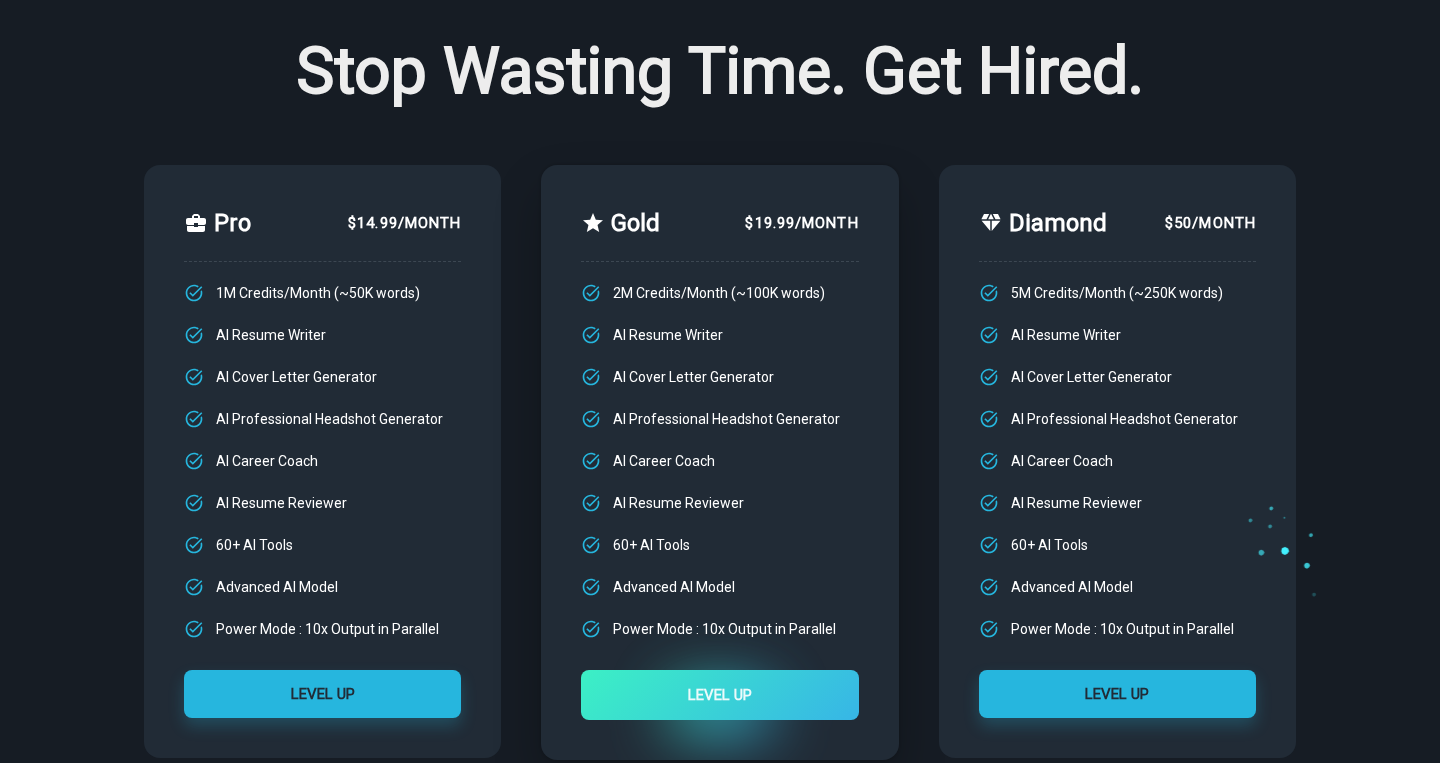 scroll, scrollTop: 0, scrollLeft: 0, axis: both 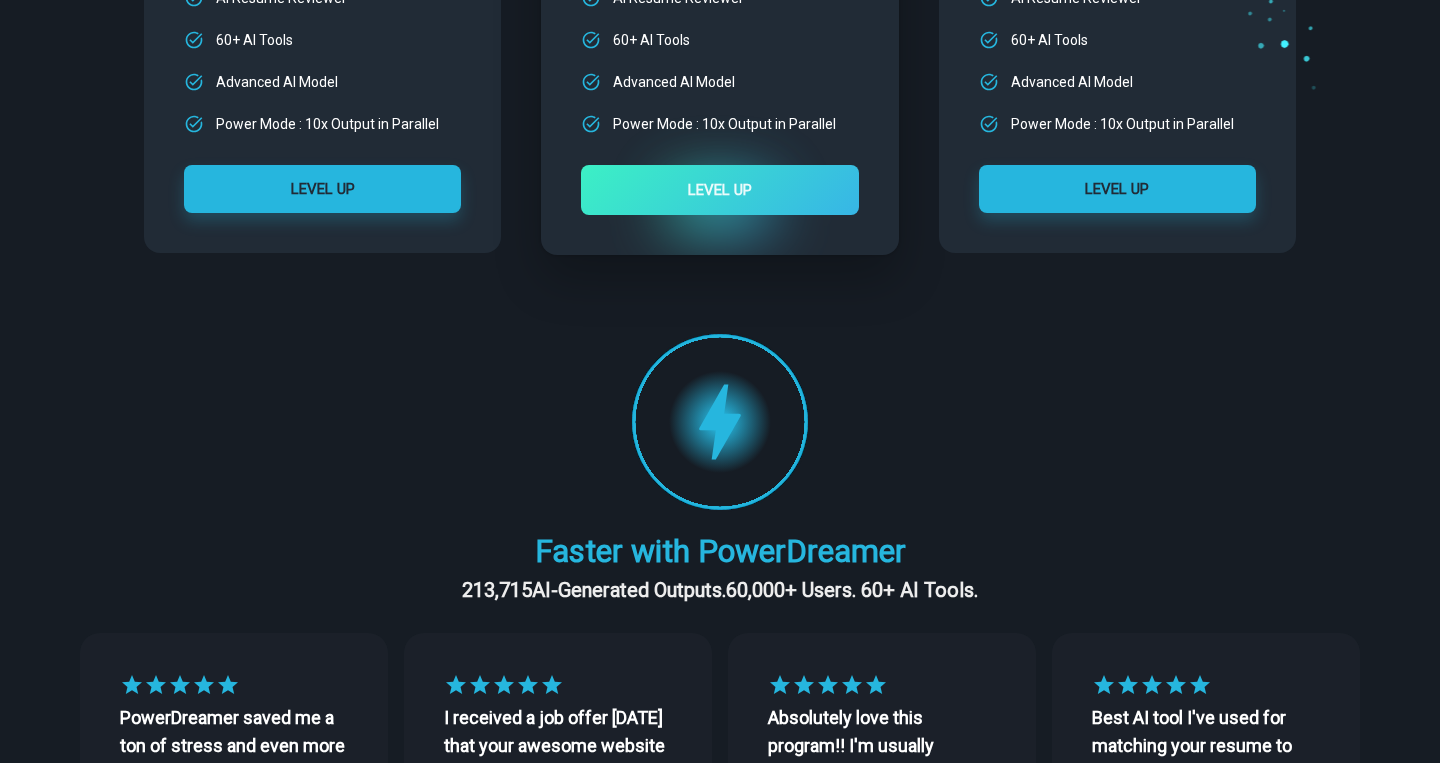 click at bounding box center (720, 422) 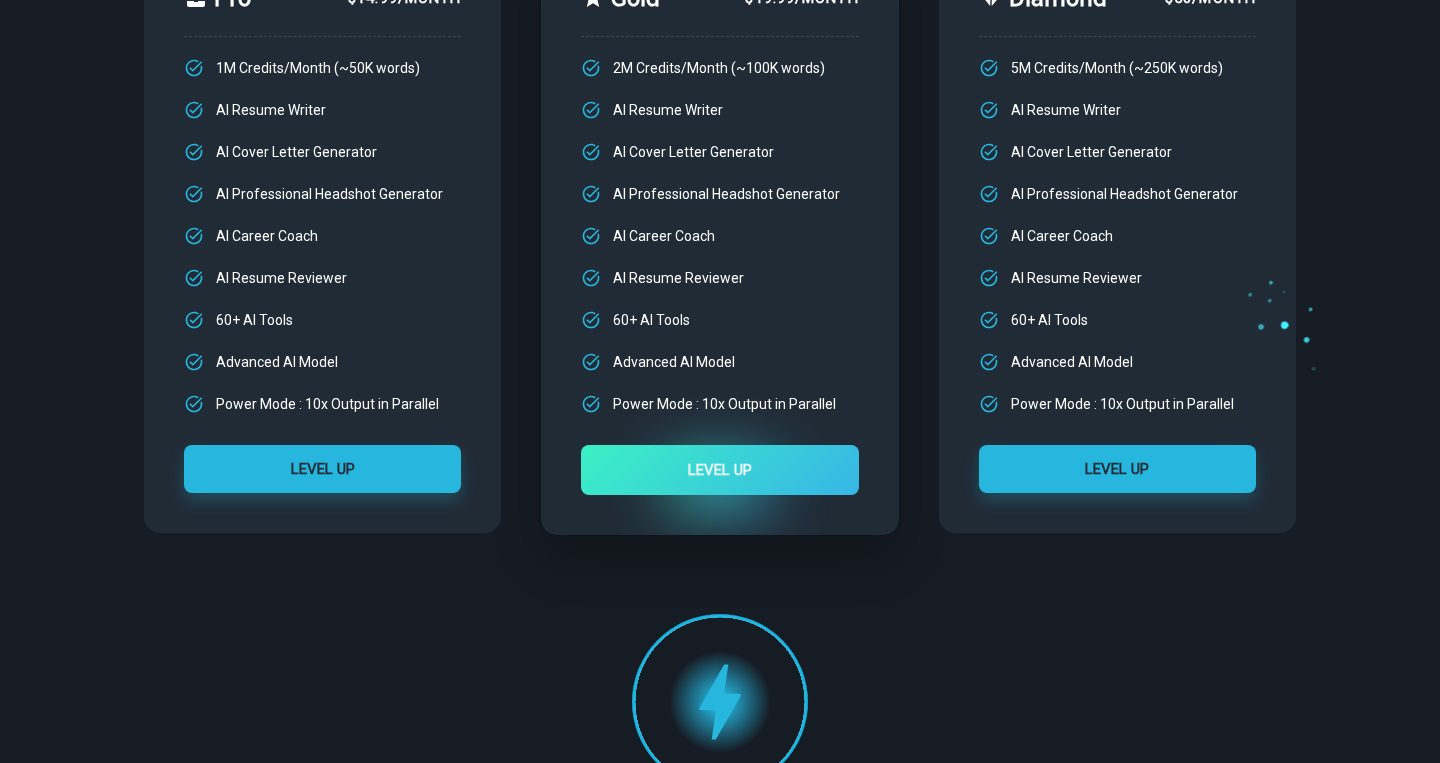 scroll, scrollTop: 0, scrollLeft: 0, axis: both 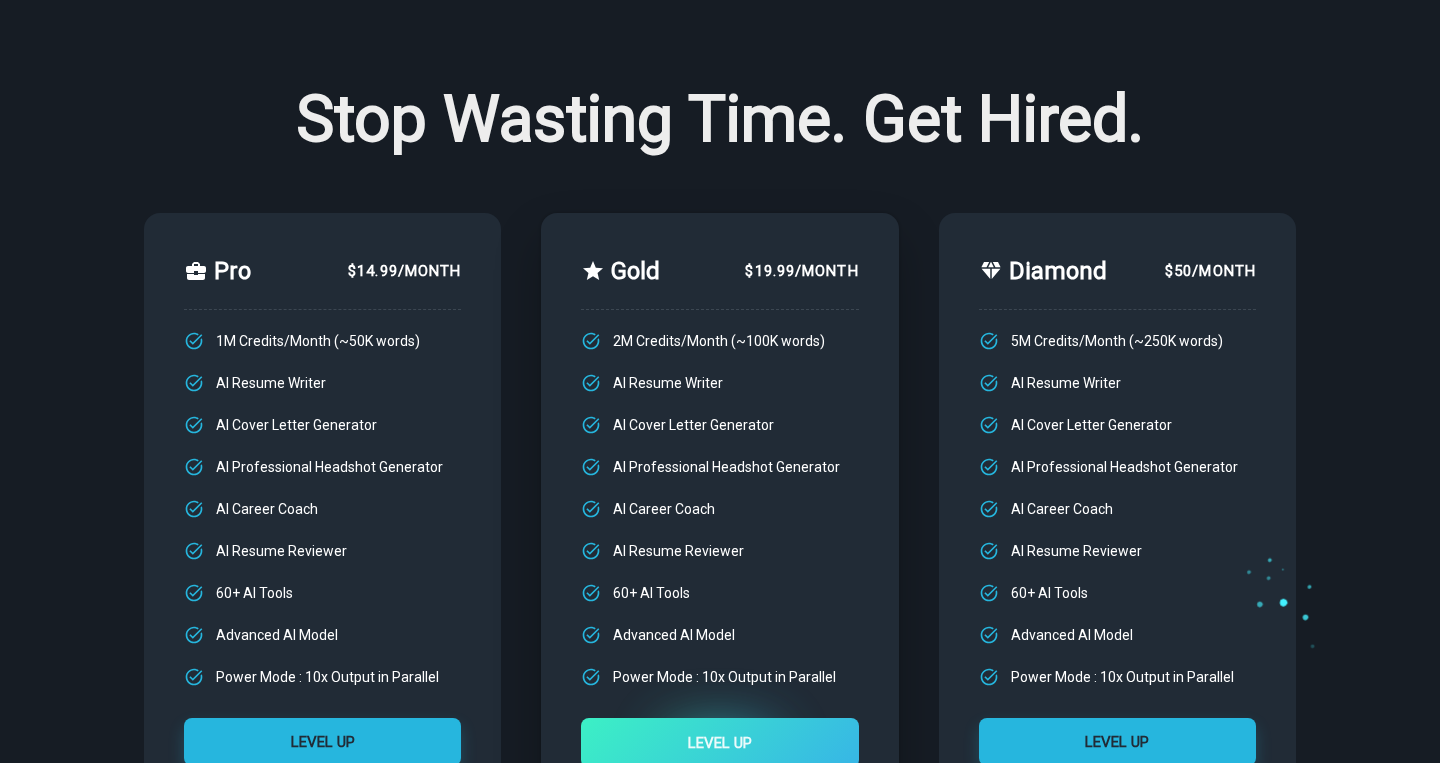 click on "Stop Wasting Time. Get Hired." at bounding box center (720, 120) 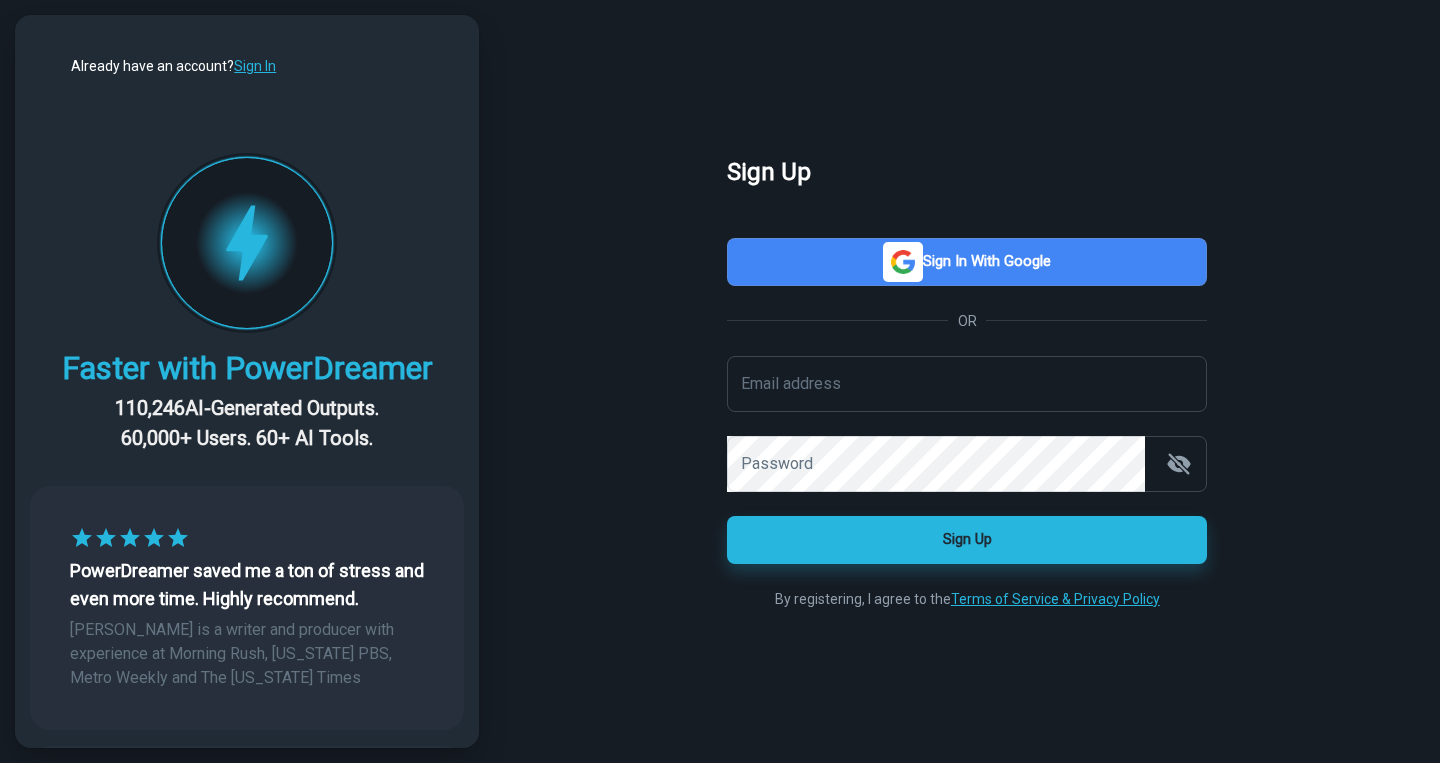 scroll, scrollTop: 0, scrollLeft: 0, axis: both 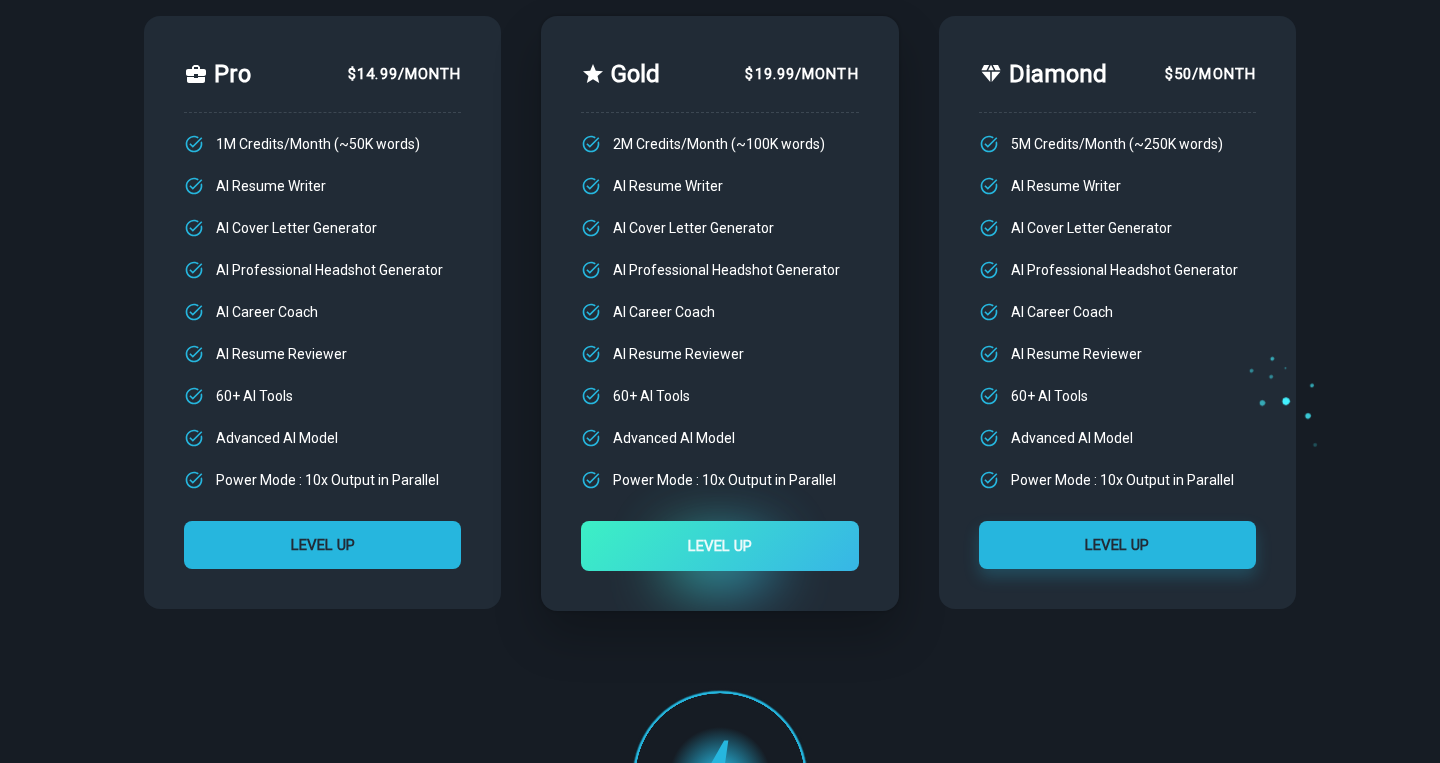 click on "LEVEL UP" at bounding box center [322, 545] 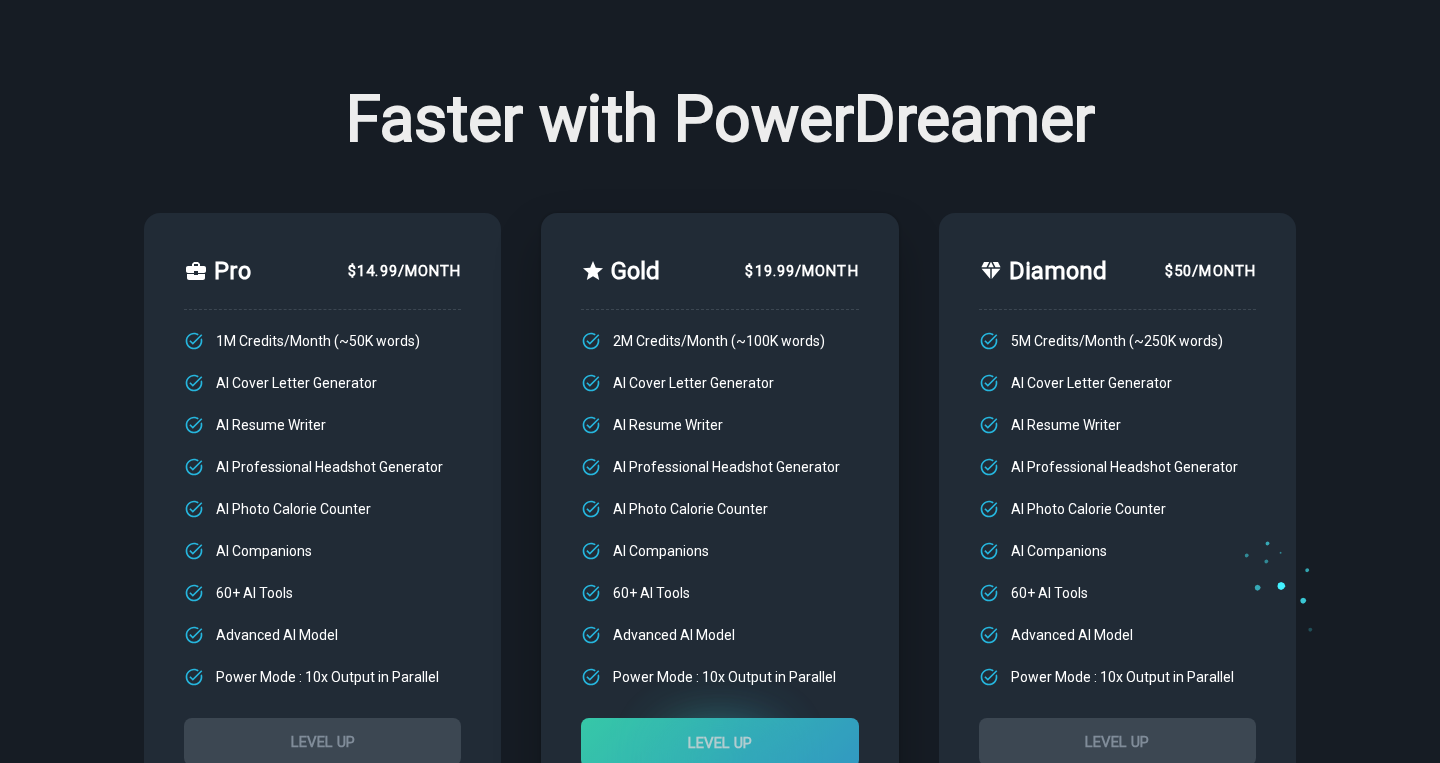 scroll, scrollTop: 0, scrollLeft: 0, axis: both 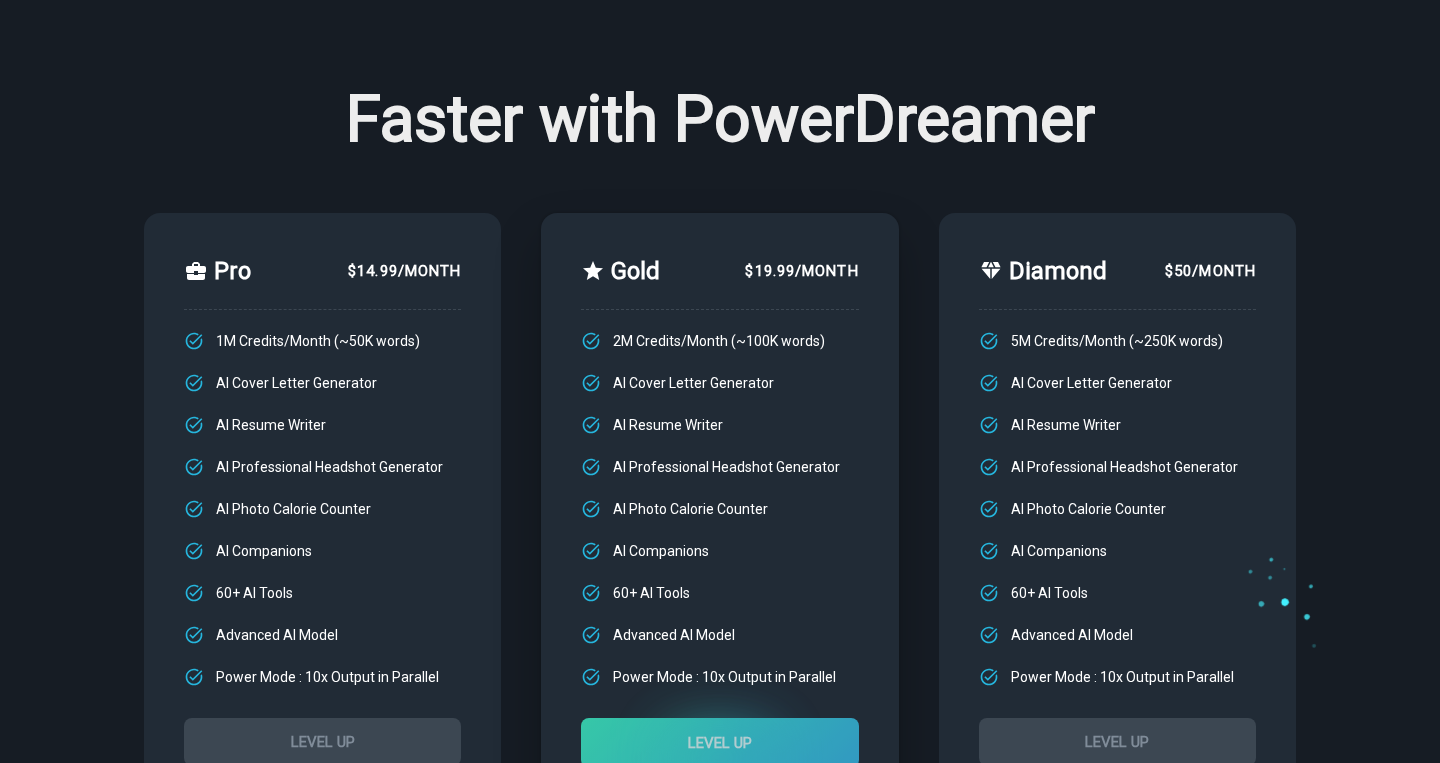 click on "Faster with PowerDreamer" at bounding box center [720, 120] 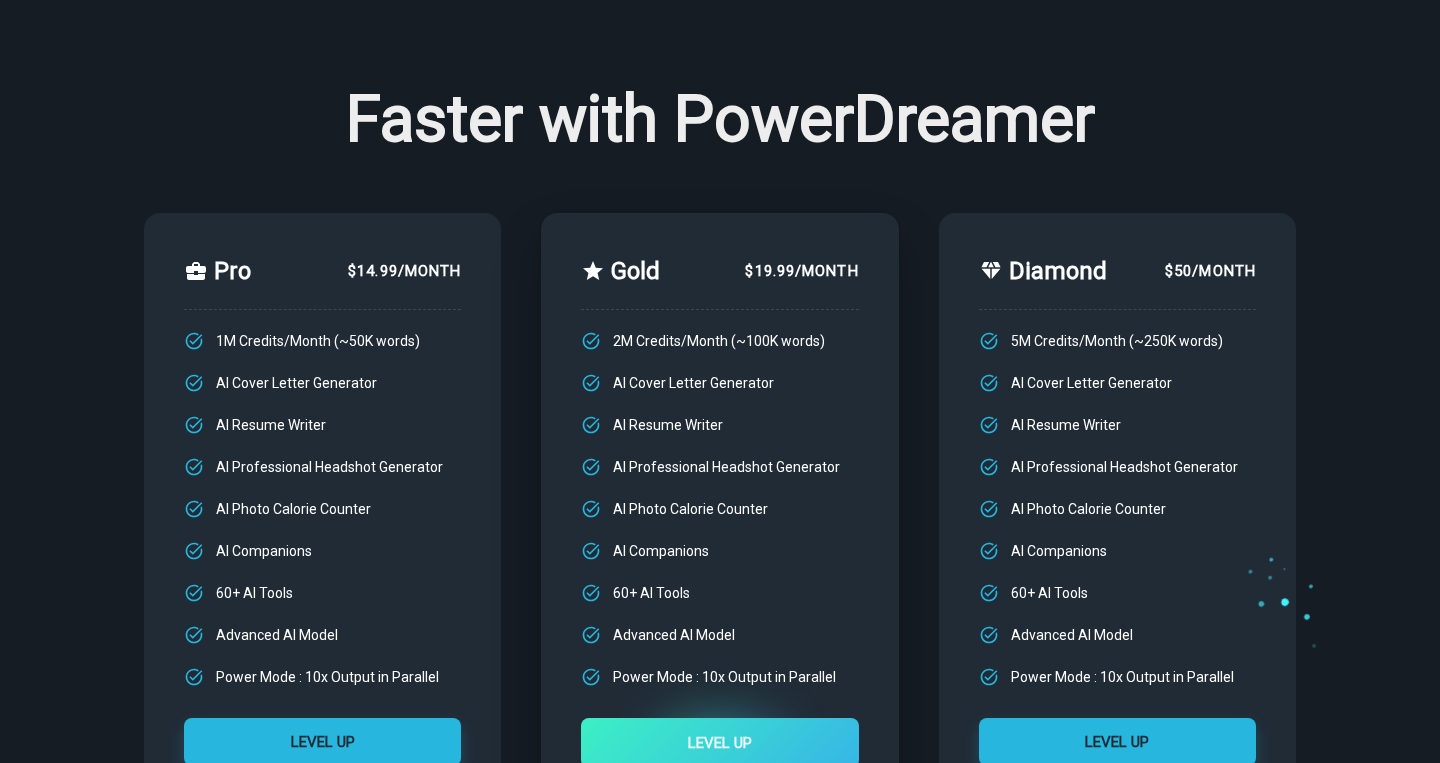 click on "Faster with PowerDreamer" at bounding box center [720, 120] 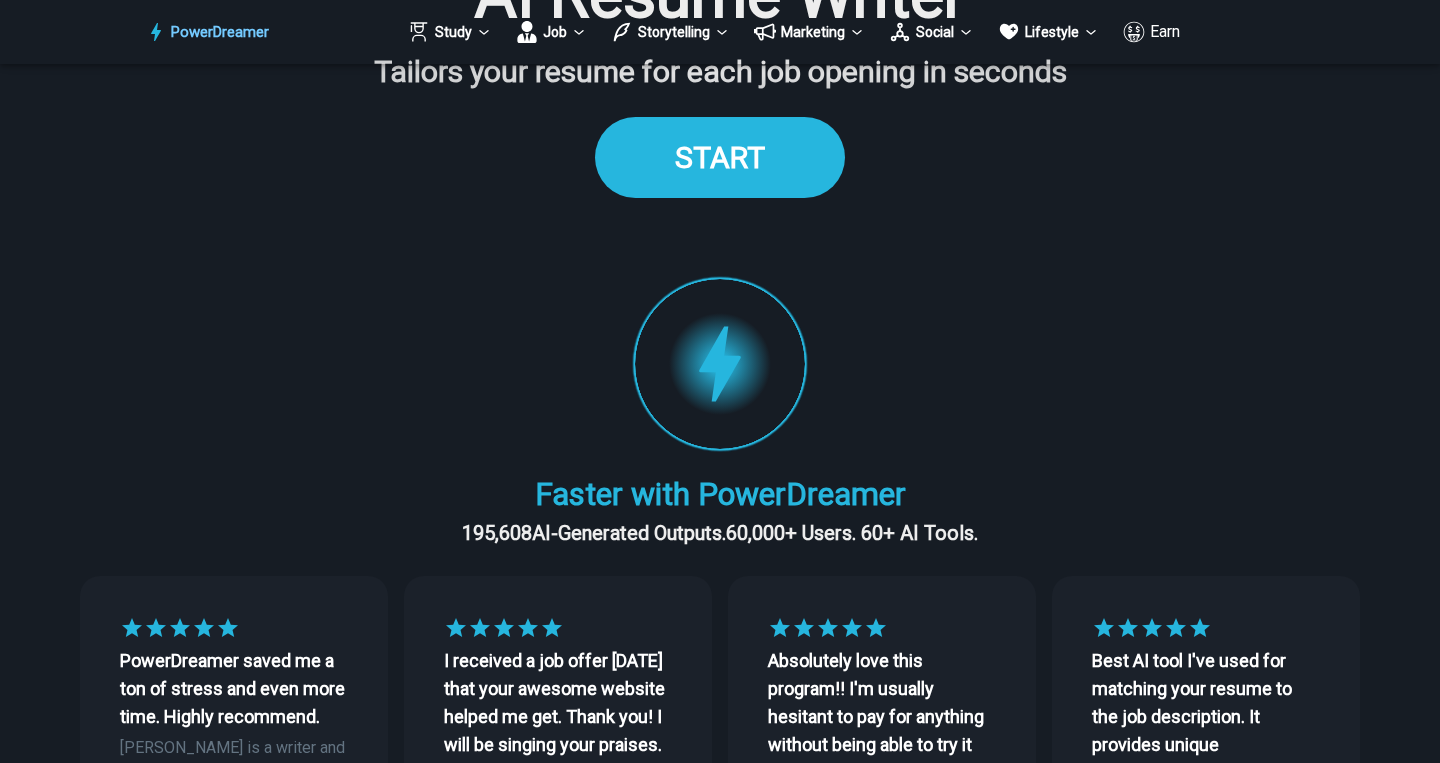 click on "START" at bounding box center [720, 157] 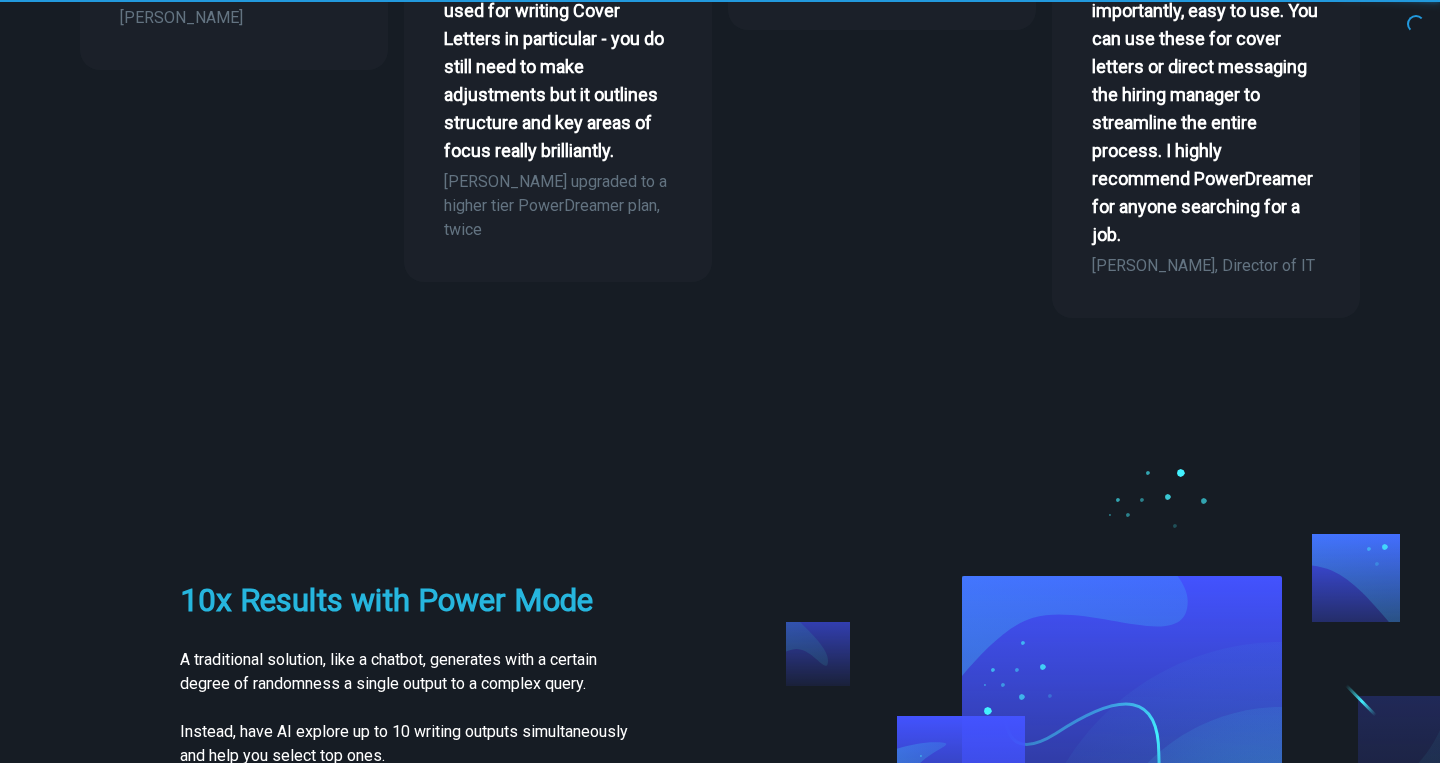 scroll, scrollTop: 0, scrollLeft: 0, axis: both 